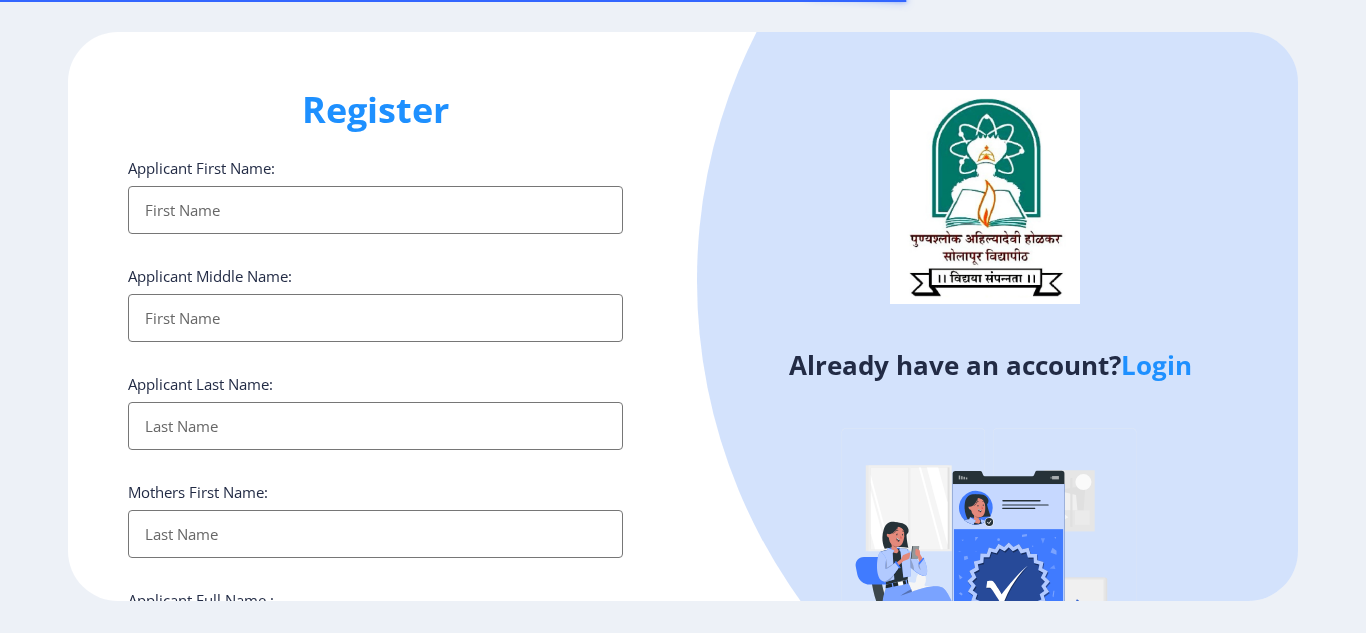 select 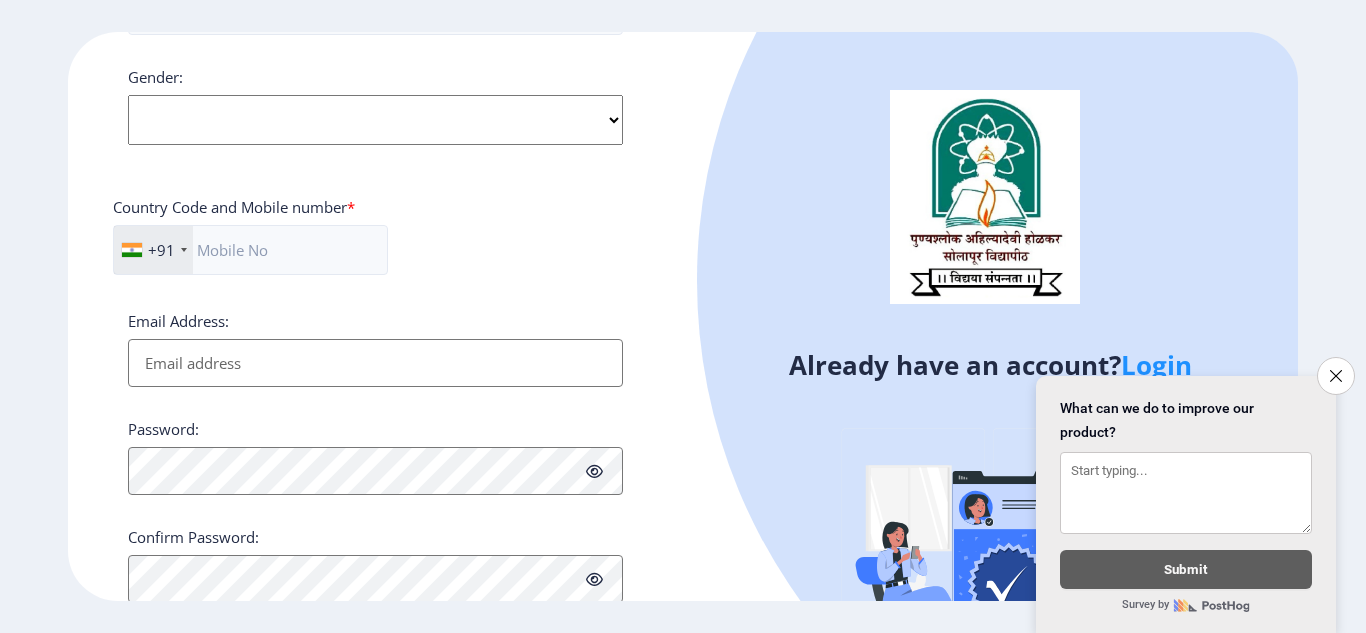 scroll, scrollTop: 822, scrollLeft: 0, axis: vertical 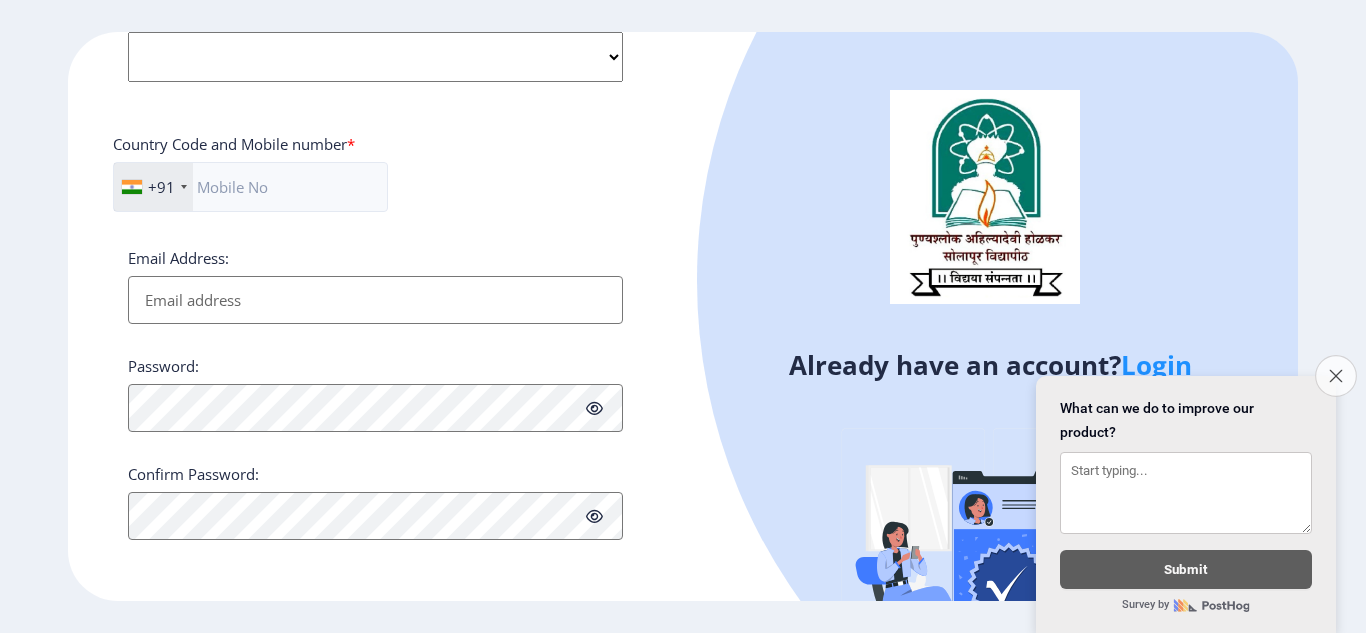click on "Close survey" 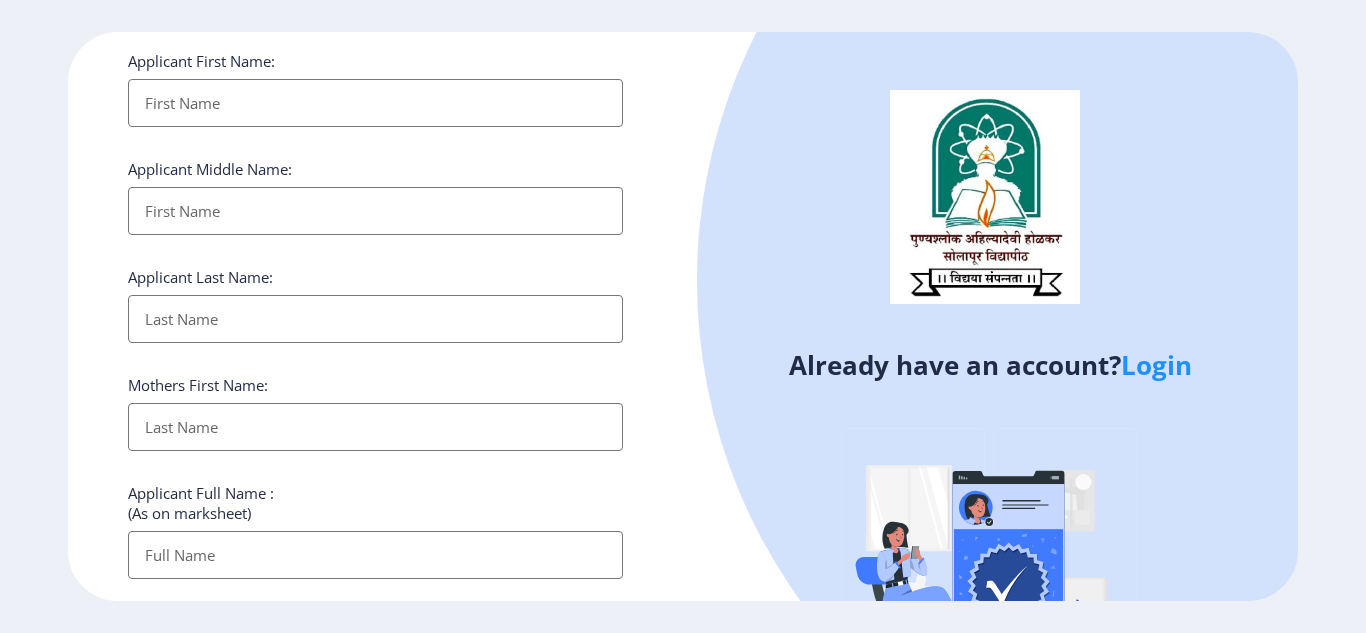 scroll, scrollTop: 0, scrollLeft: 0, axis: both 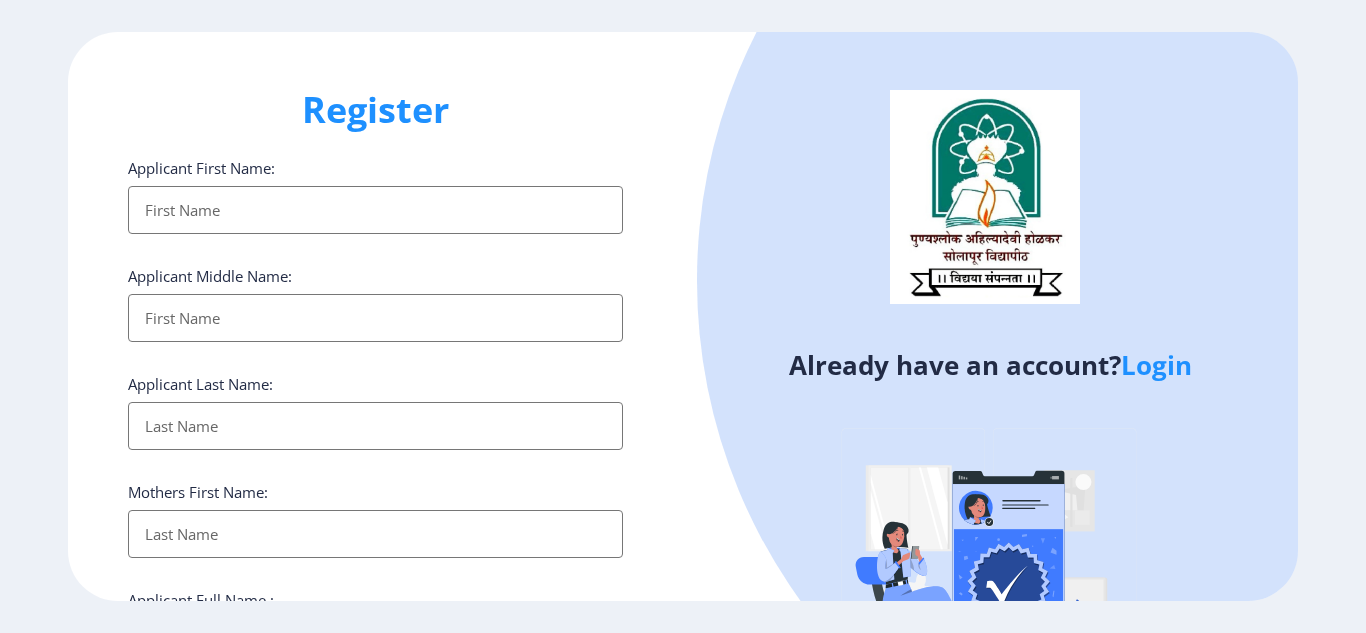 click on "Applicant First Name:" at bounding box center (375, 210) 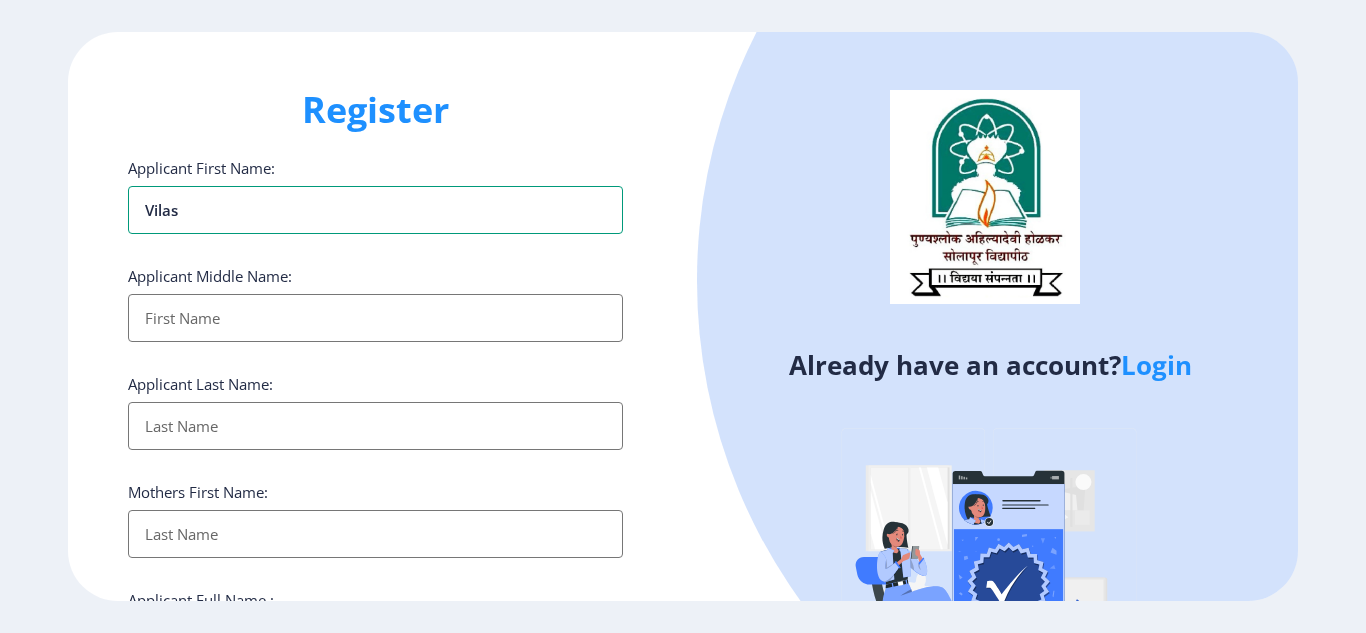 type on "vilas" 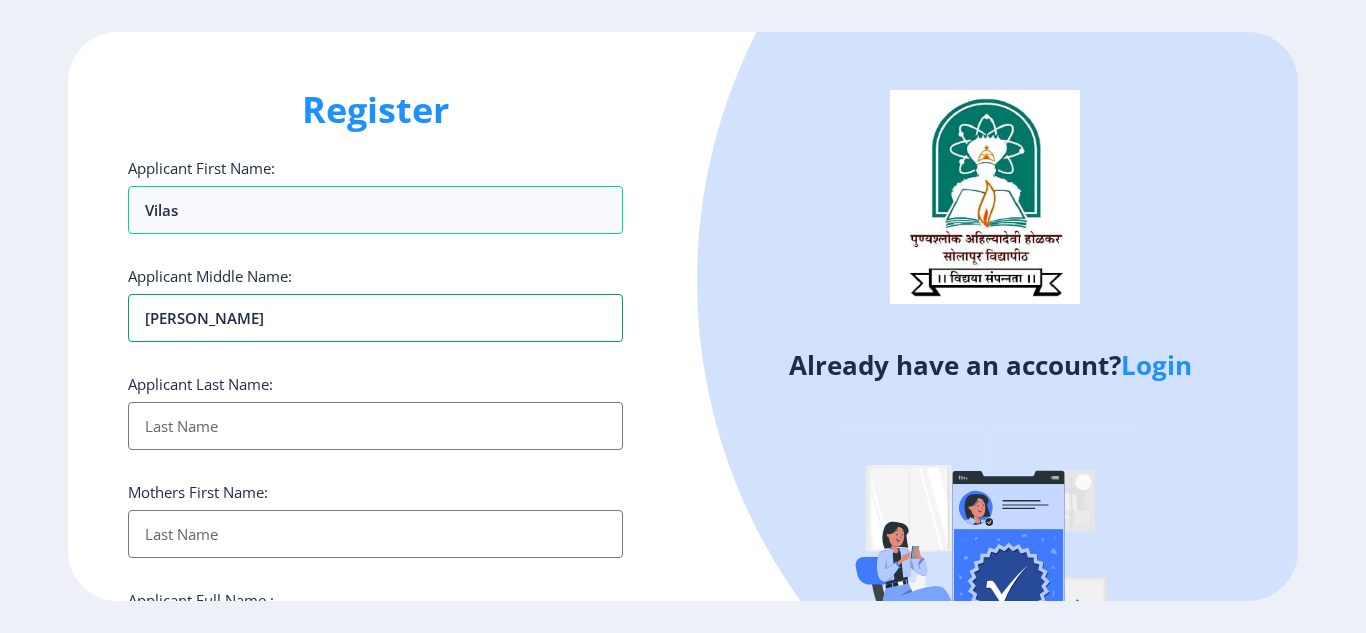 type on "[PERSON_NAME]" 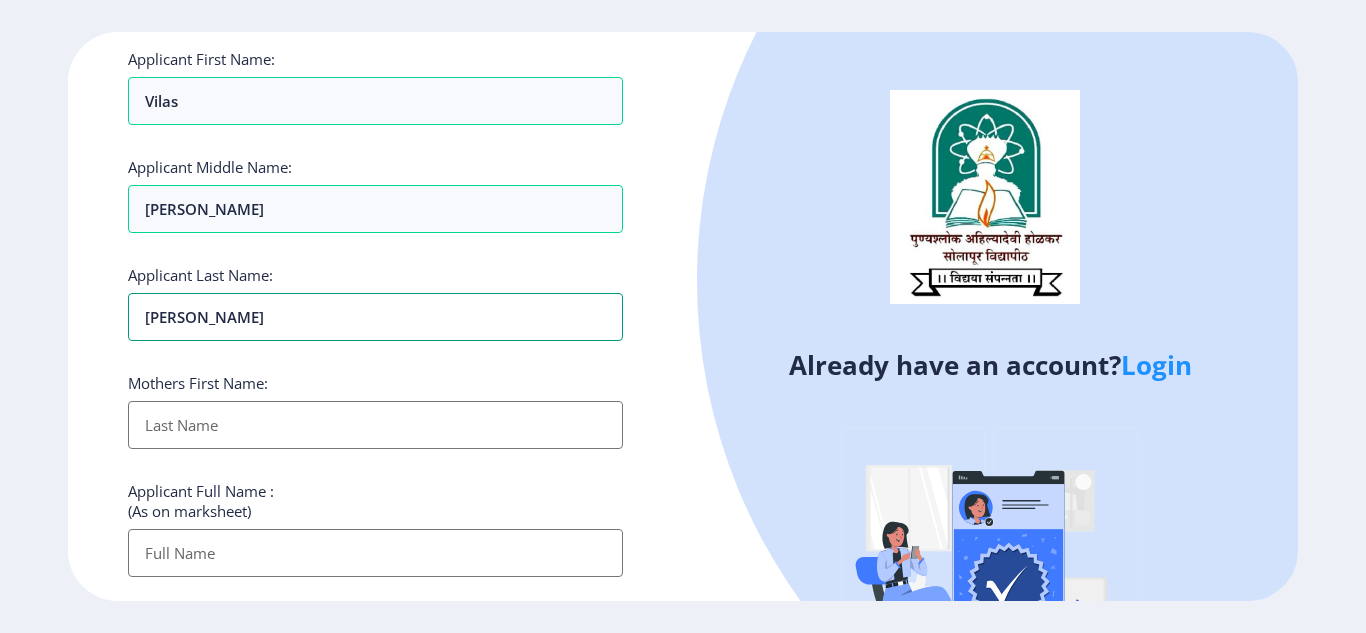 scroll, scrollTop: 300, scrollLeft: 0, axis: vertical 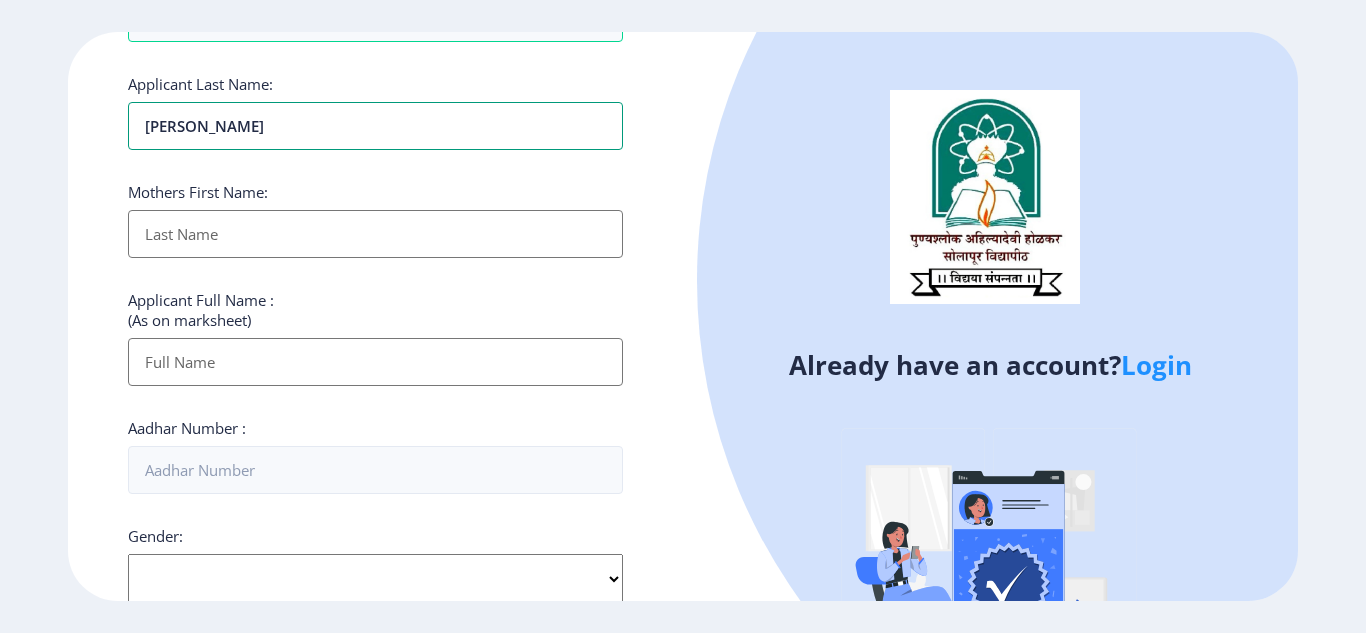 type on "[PERSON_NAME]" 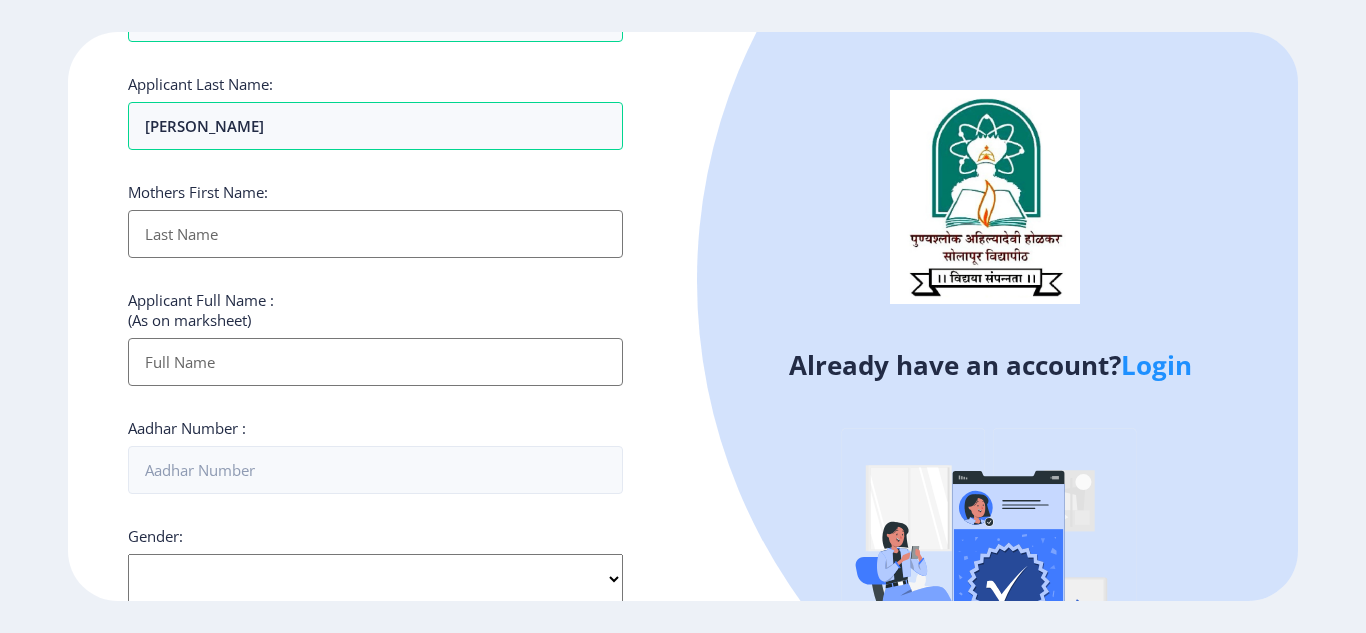 click on "Applicant First Name:" at bounding box center [375, 234] 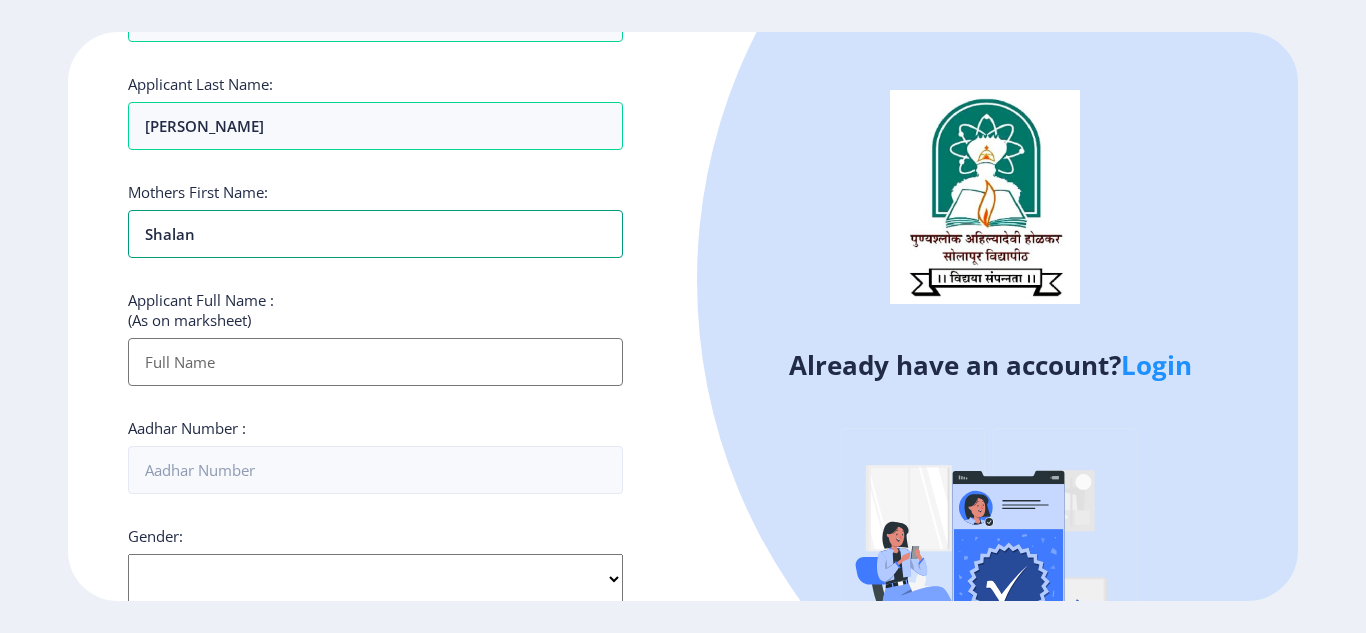 type on "Shalan" 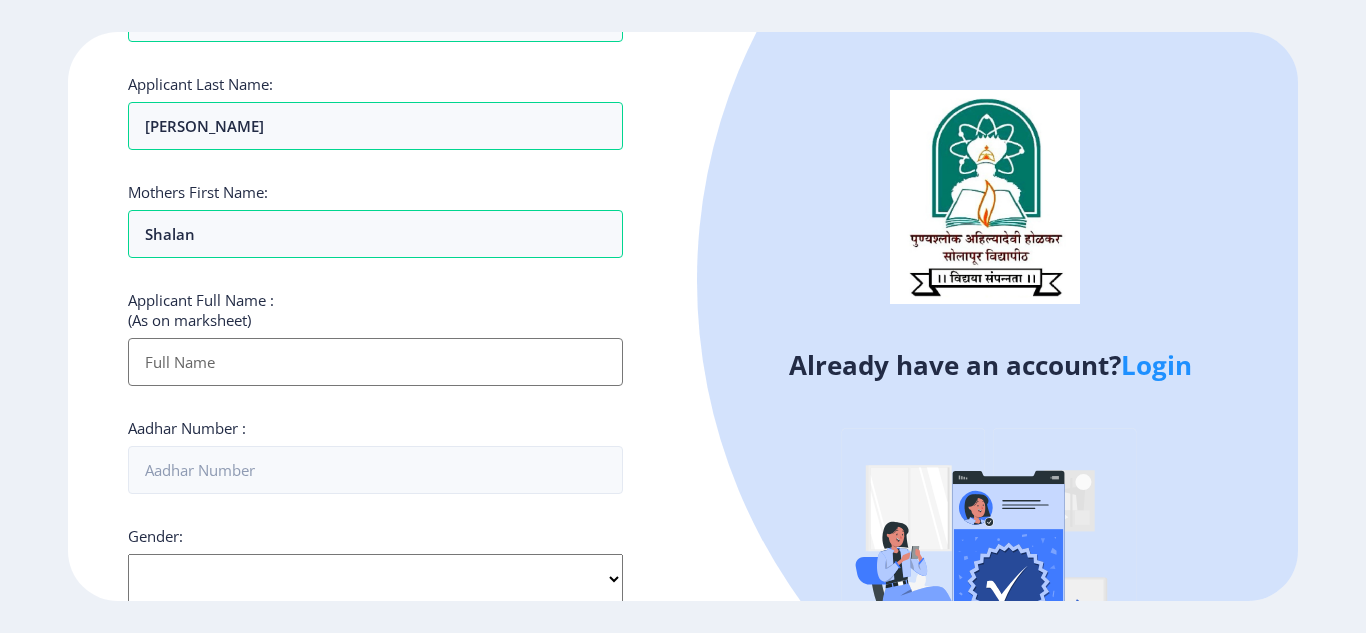 click on "Applicant First Name:" at bounding box center [375, 362] 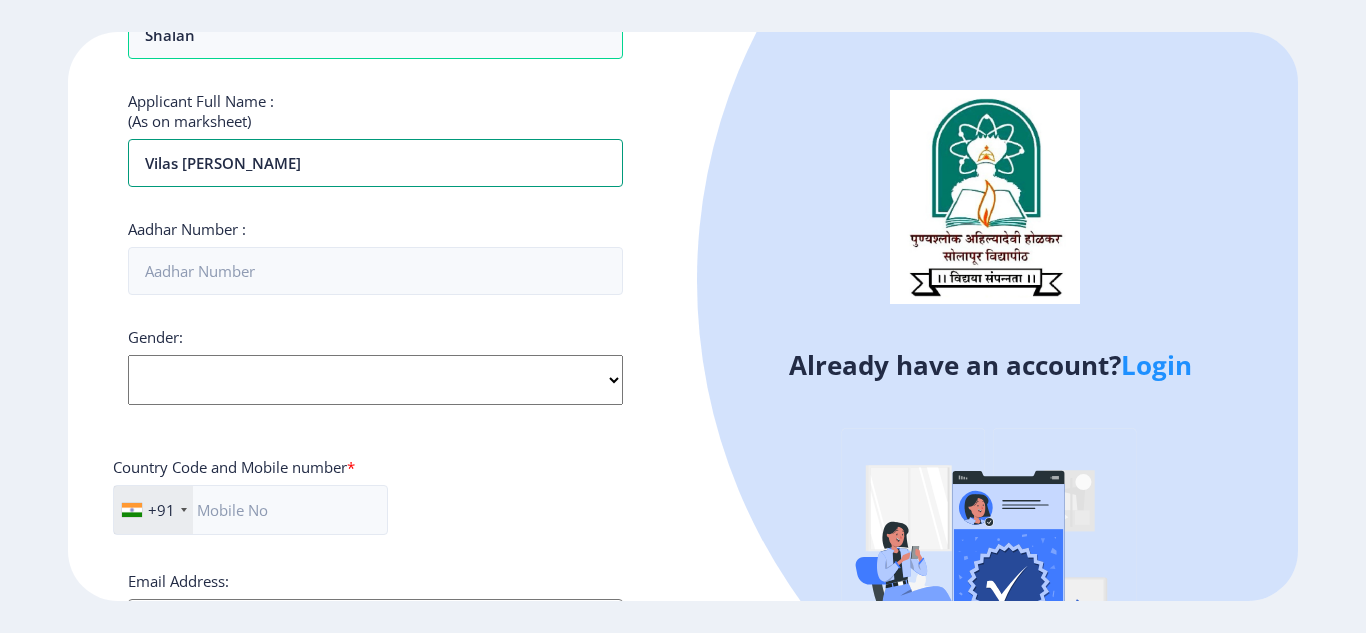 scroll, scrollTop: 500, scrollLeft: 0, axis: vertical 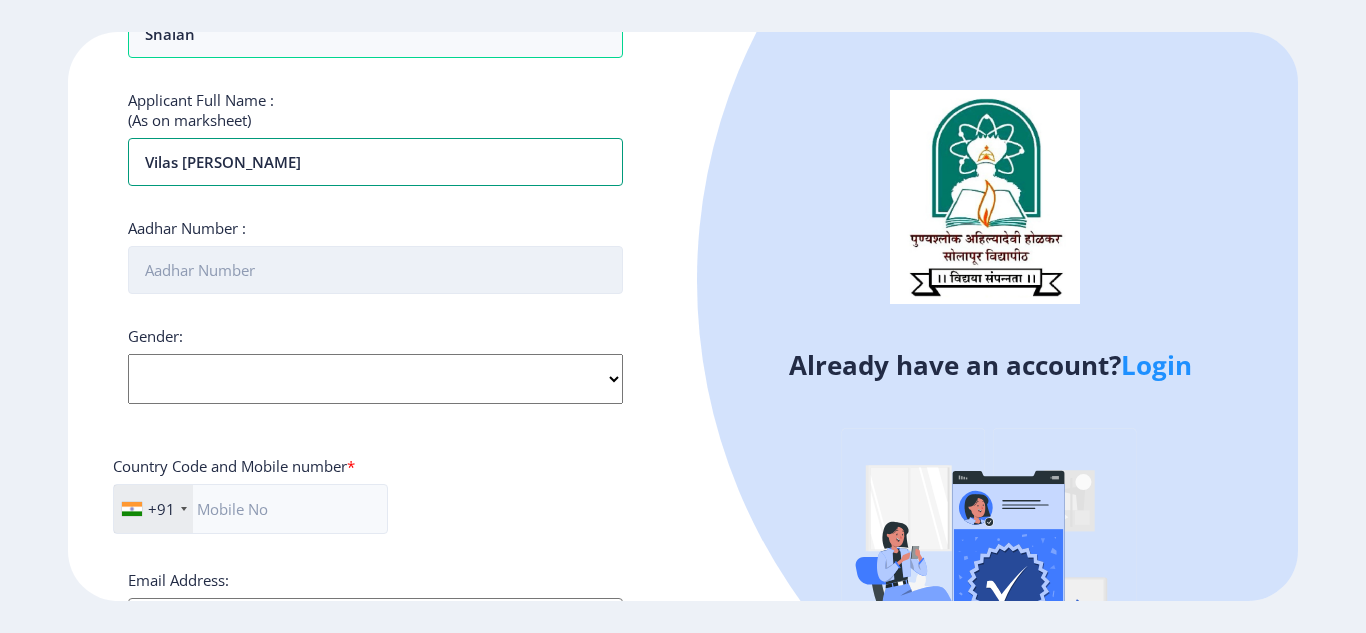 type on "Vilas [PERSON_NAME]" 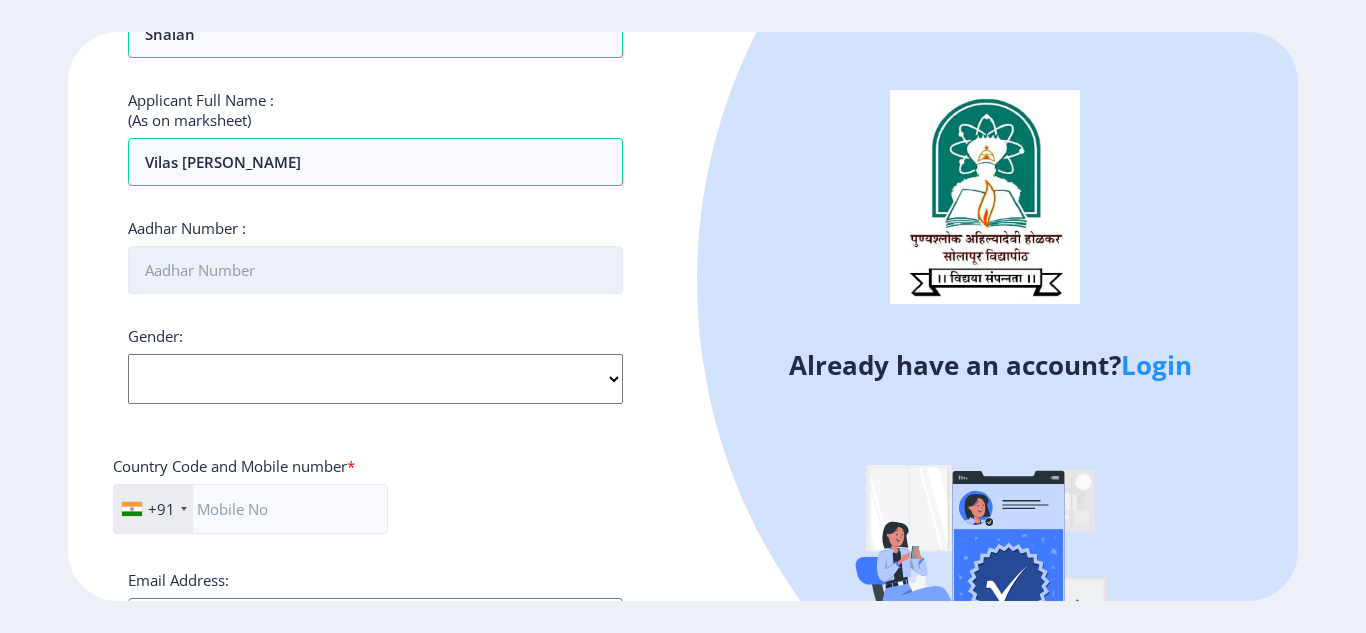 click on "Aadhar Number :" at bounding box center [375, 270] 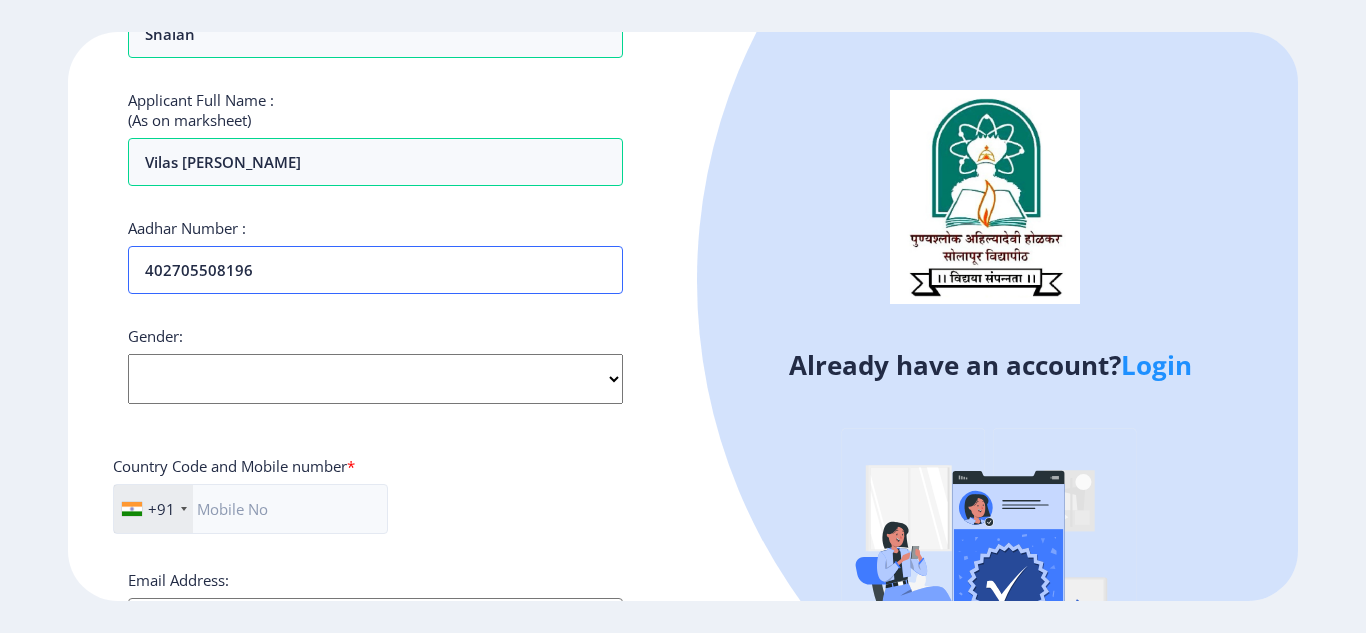 type on "402705508196" 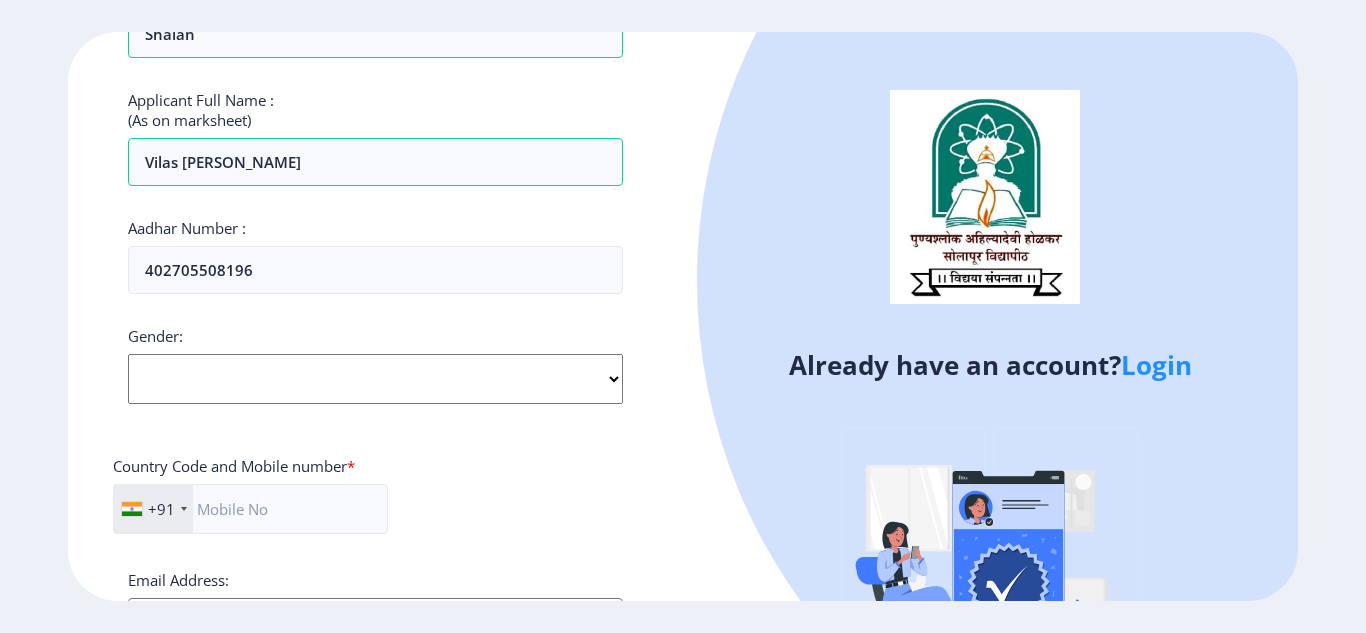 click on "Select Gender [DEMOGRAPHIC_DATA] [DEMOGRAPHIC_DATA] Other" 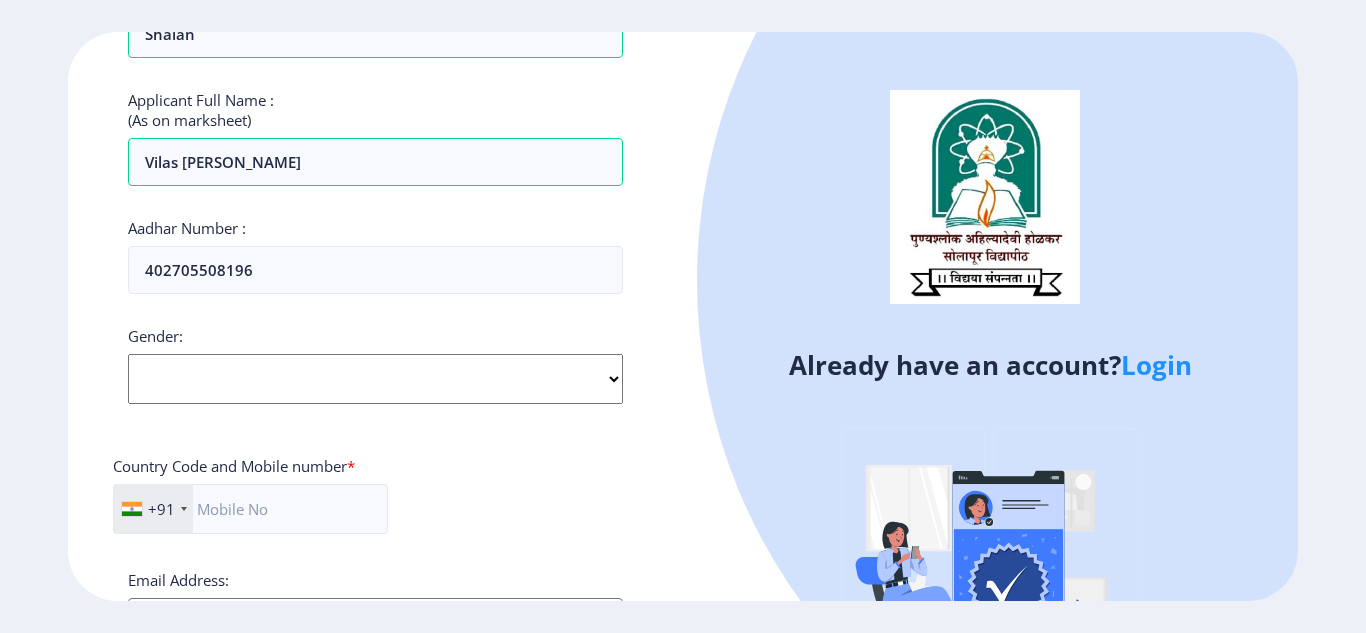 select on "[DEMOGRAPHIC_DATA]" 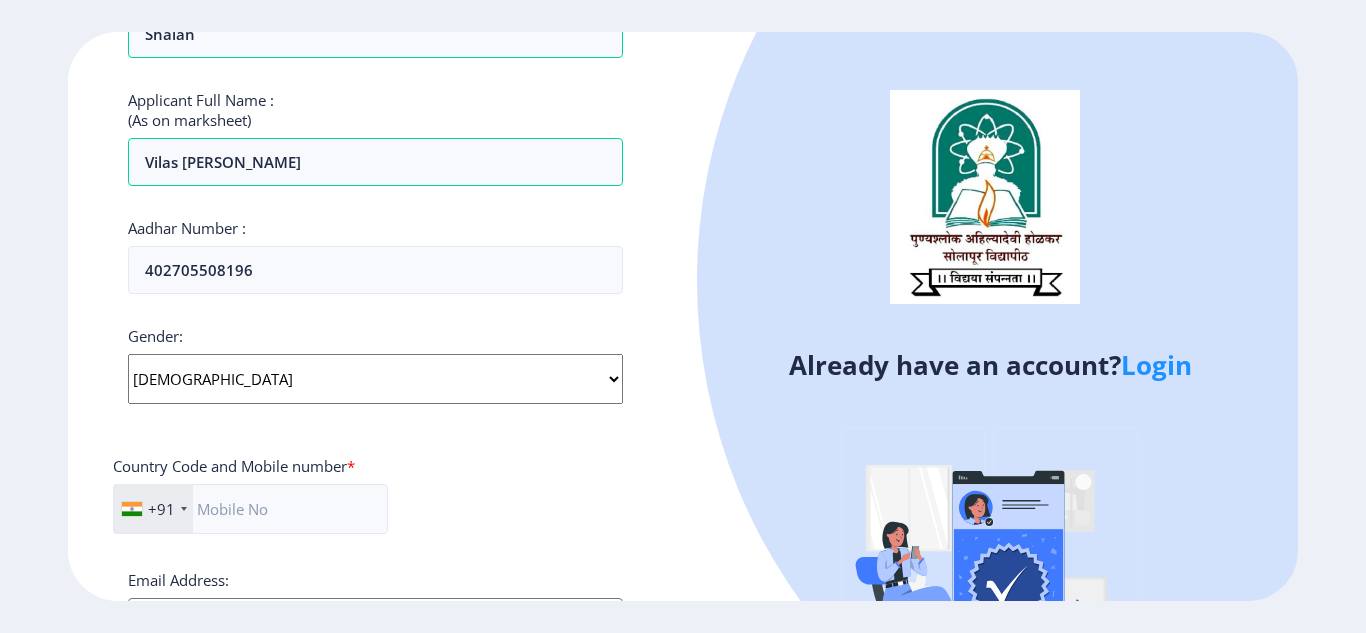 click on "Select Gender [DEMOGRAPHIC_DATA] [DEMOGRAPHIC_DATA] Other" 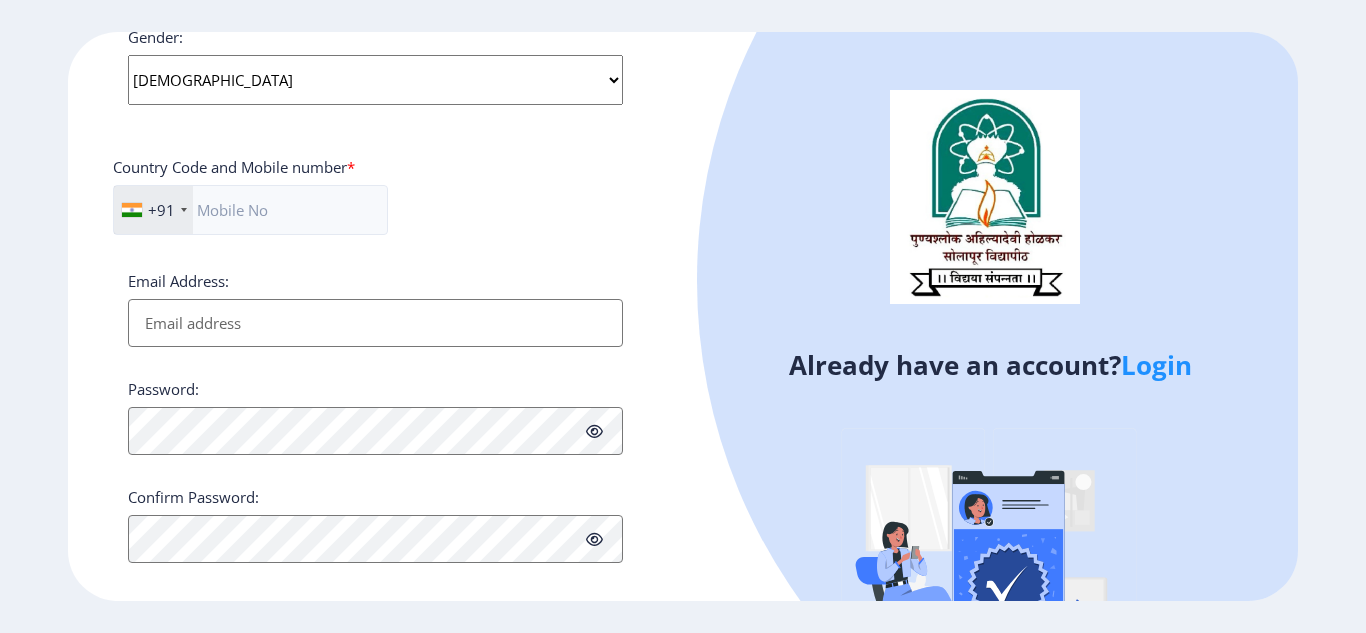 scroll, scrollTop: 800, scrollLeft: 0, axis: vertical 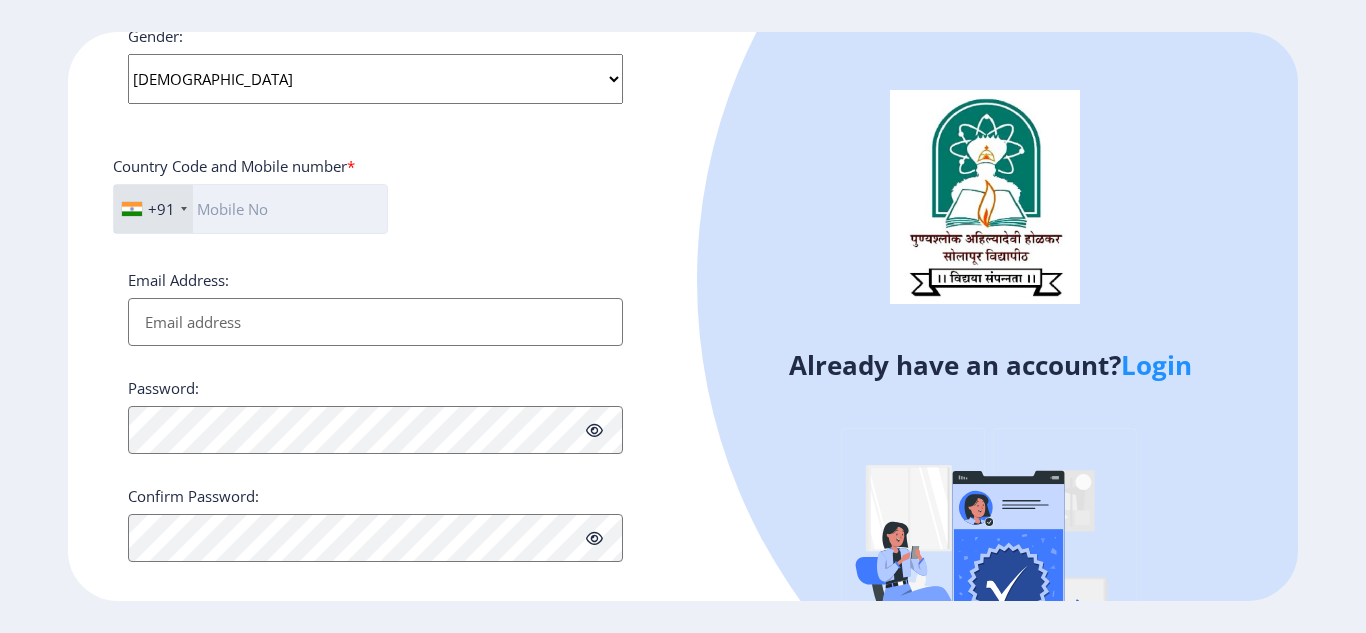 click 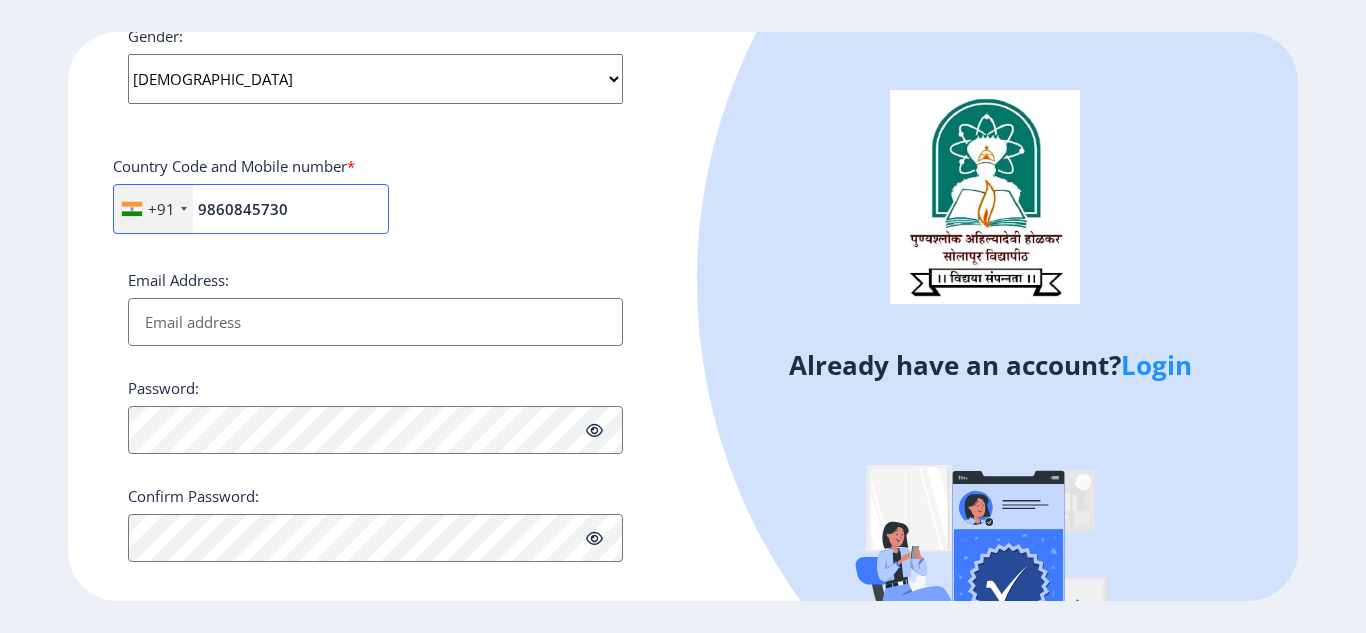 type on "9860845730" 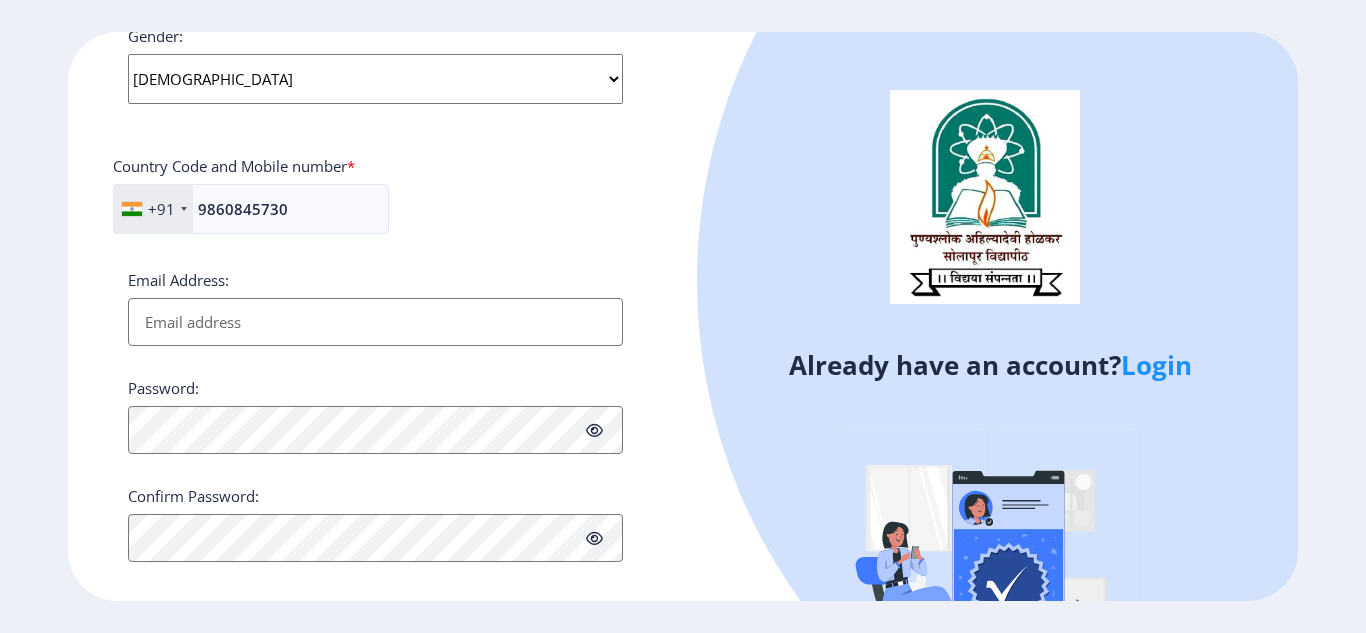 click on "Email Address:" at bounding box center (375, 322) 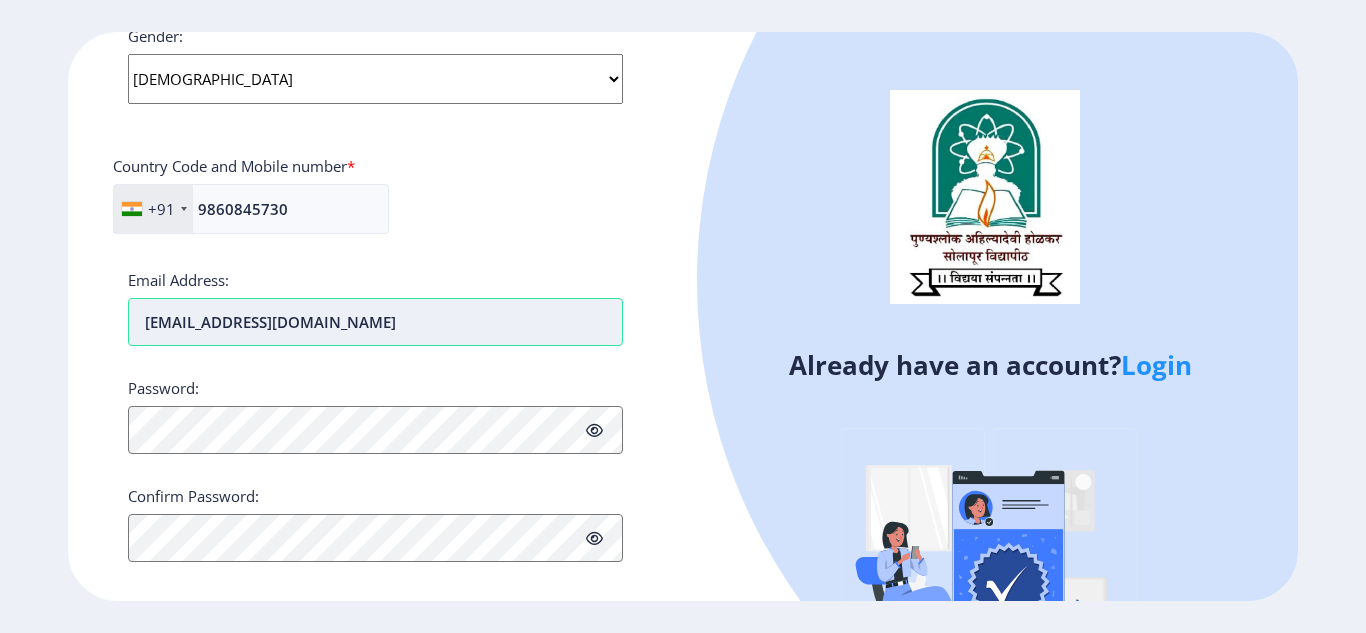 type on "[EMAIL_ADDRESS][DOMAIN_NAME]" 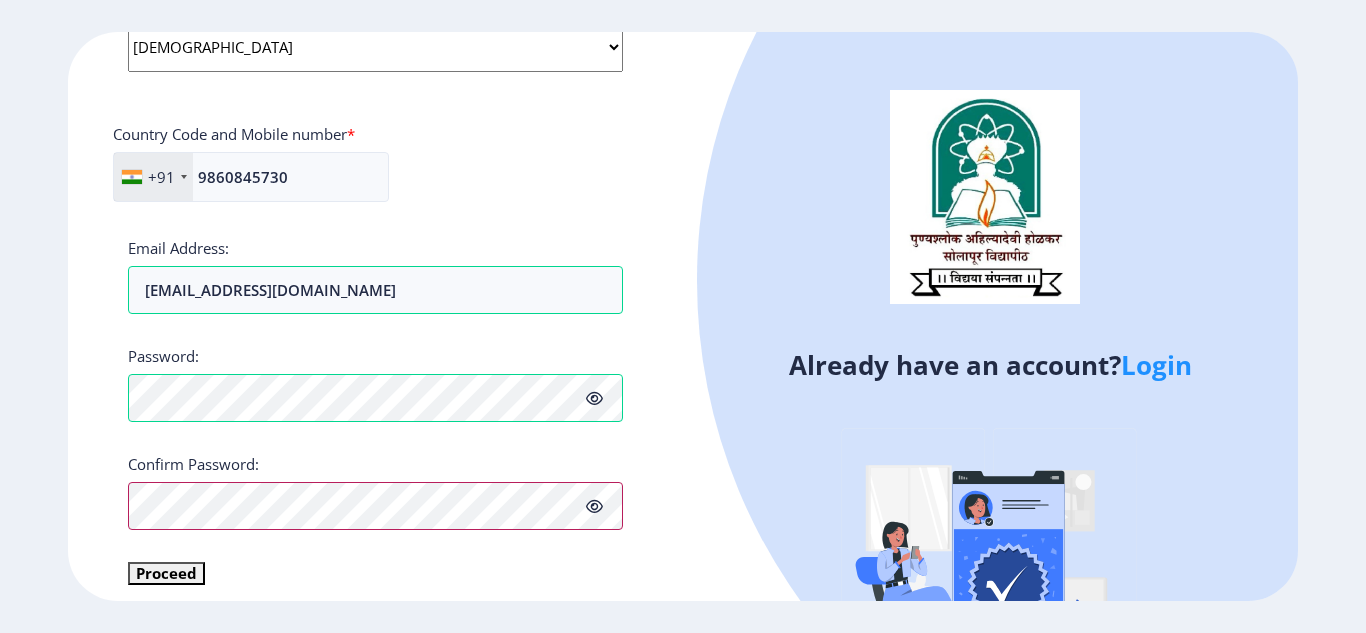 scroll, scrollTop: 846, scrollLeft: 0, axis: vertical 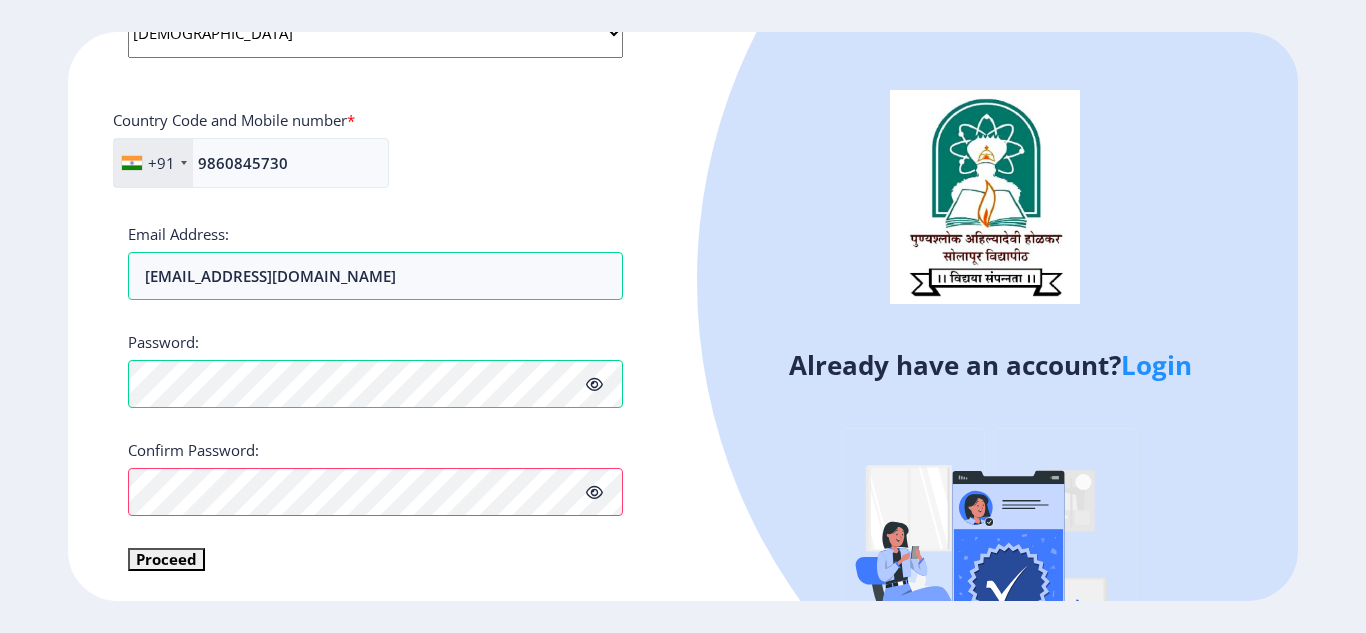 click 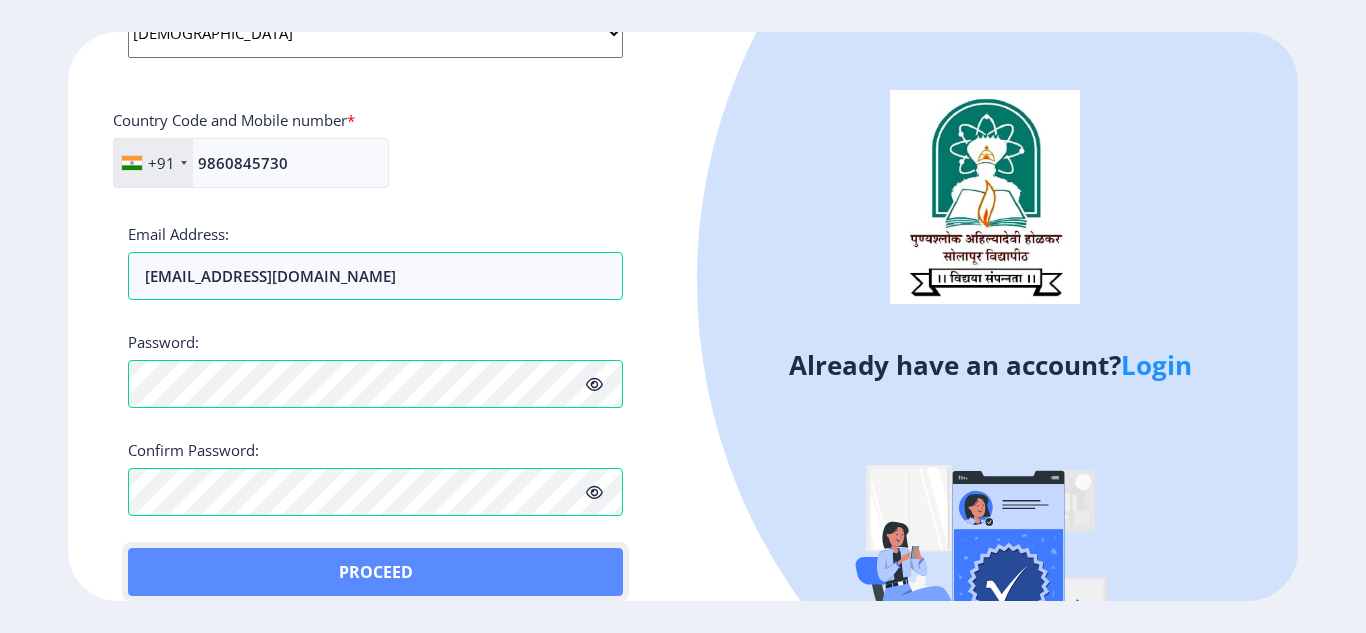 click on "Proceed" 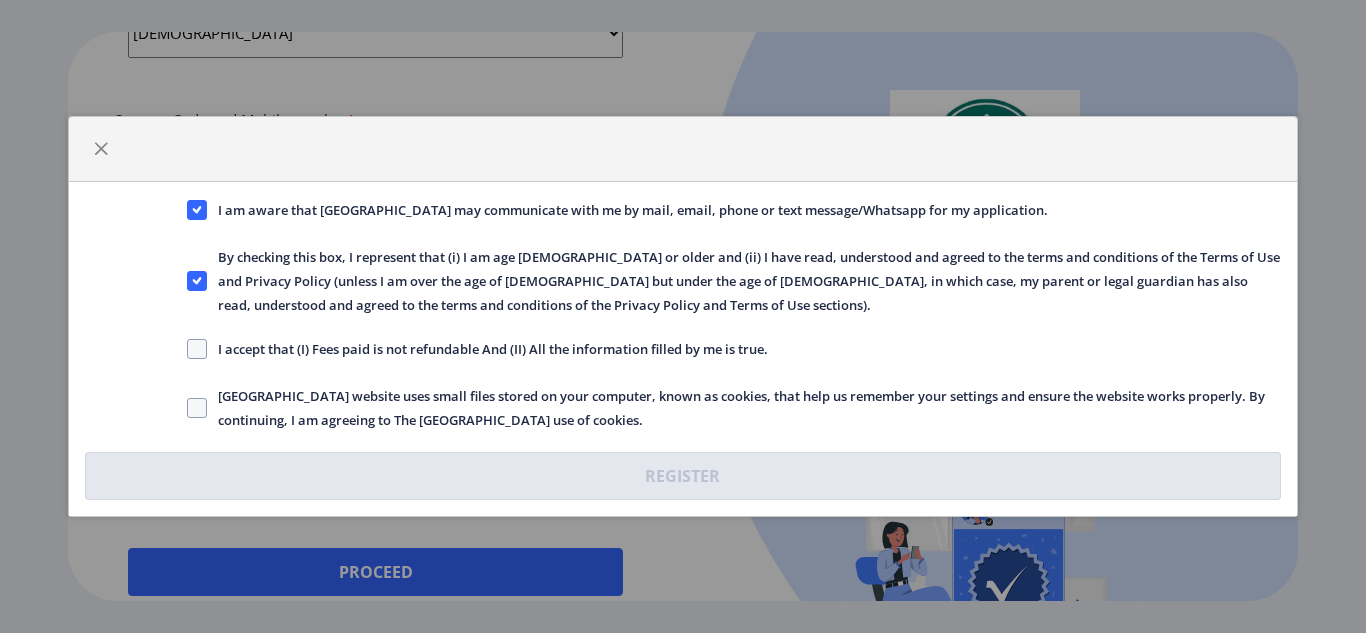 click on "I accept that (I) Fees paid is not refundable And (II) All the information filled by me is true." 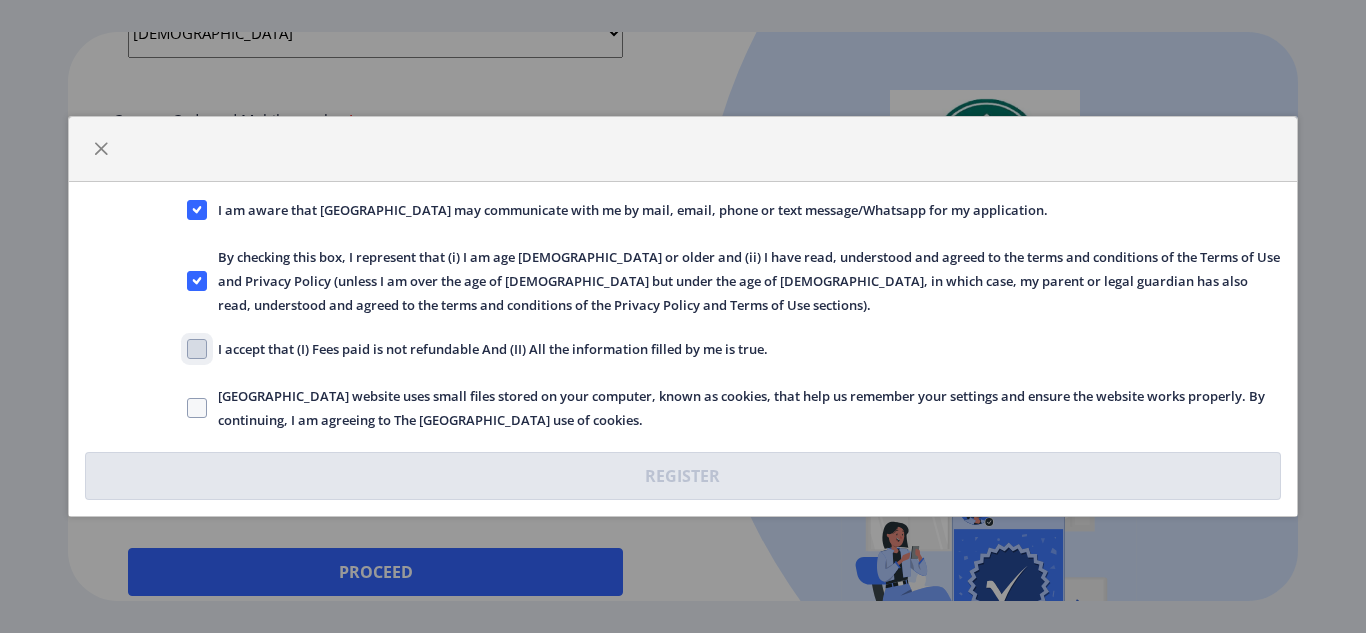 click on "I accept that (I) Fees paid is not refundable And (II) All the information filled by me is true." 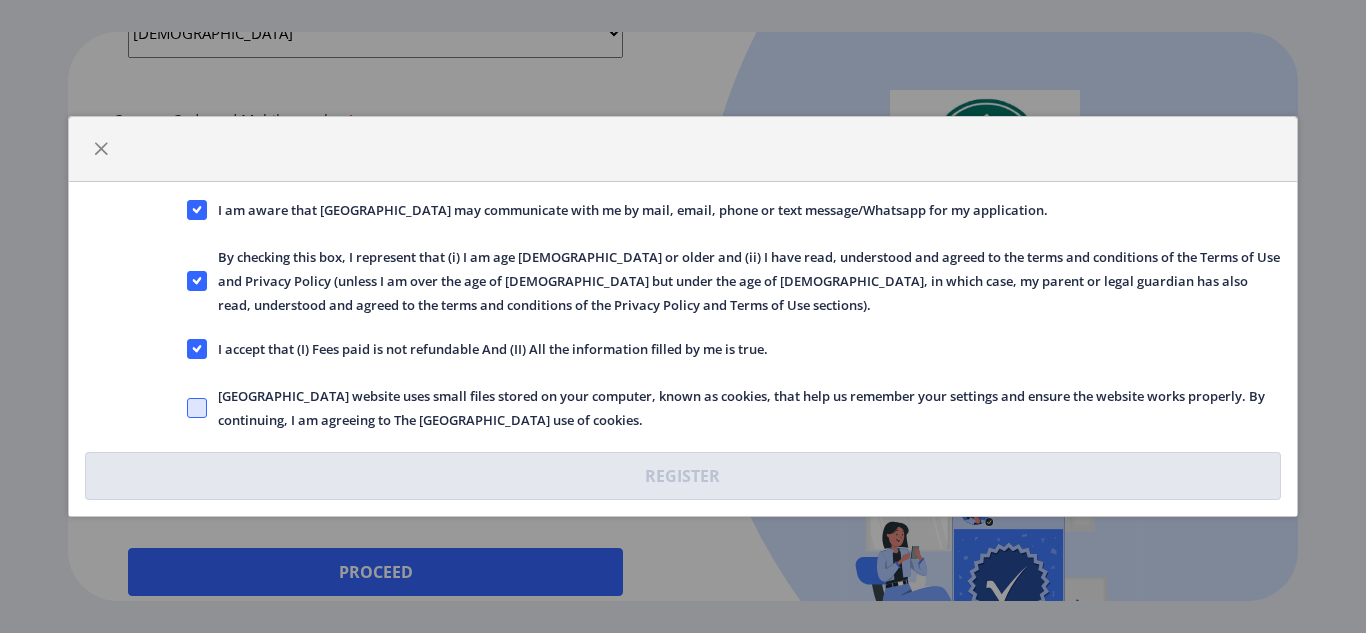 click 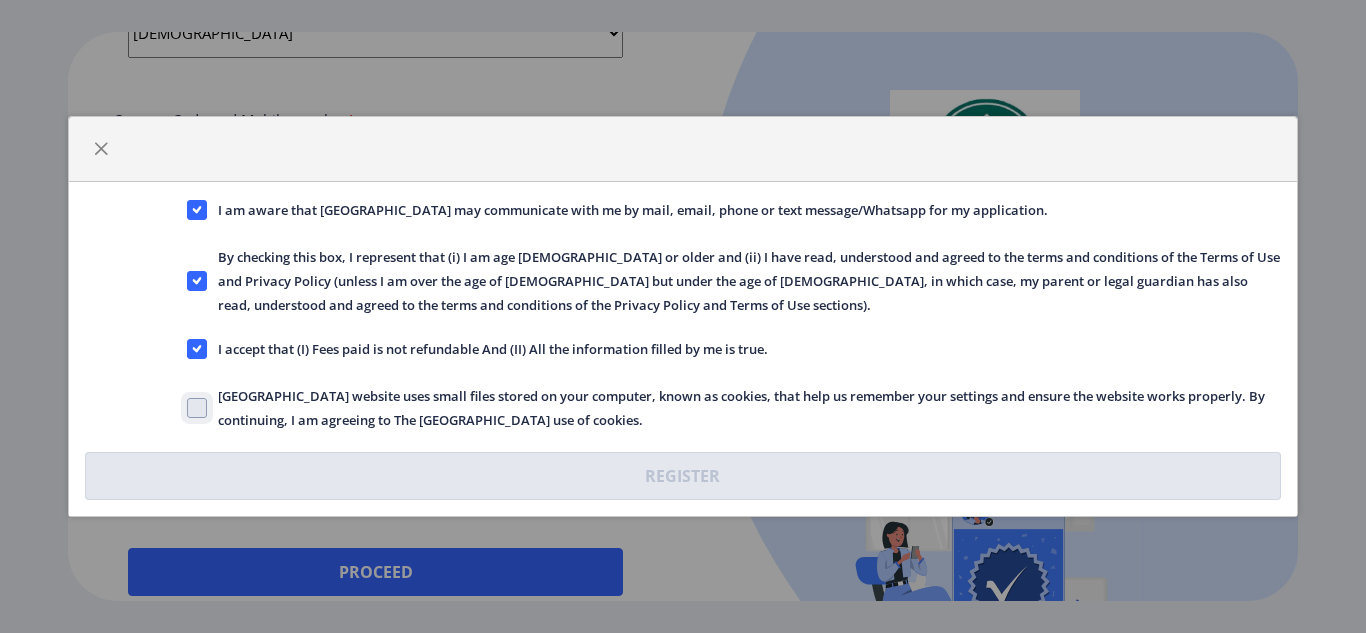 click on "[GEOGRAPHIC_DATA] website uses small files stored on your computer, known as cookies, that help us remember your settings and ensure the website works properly. By continuing, I am agreeing to The [GEOGRAPHIC_DATA] use of cookies." 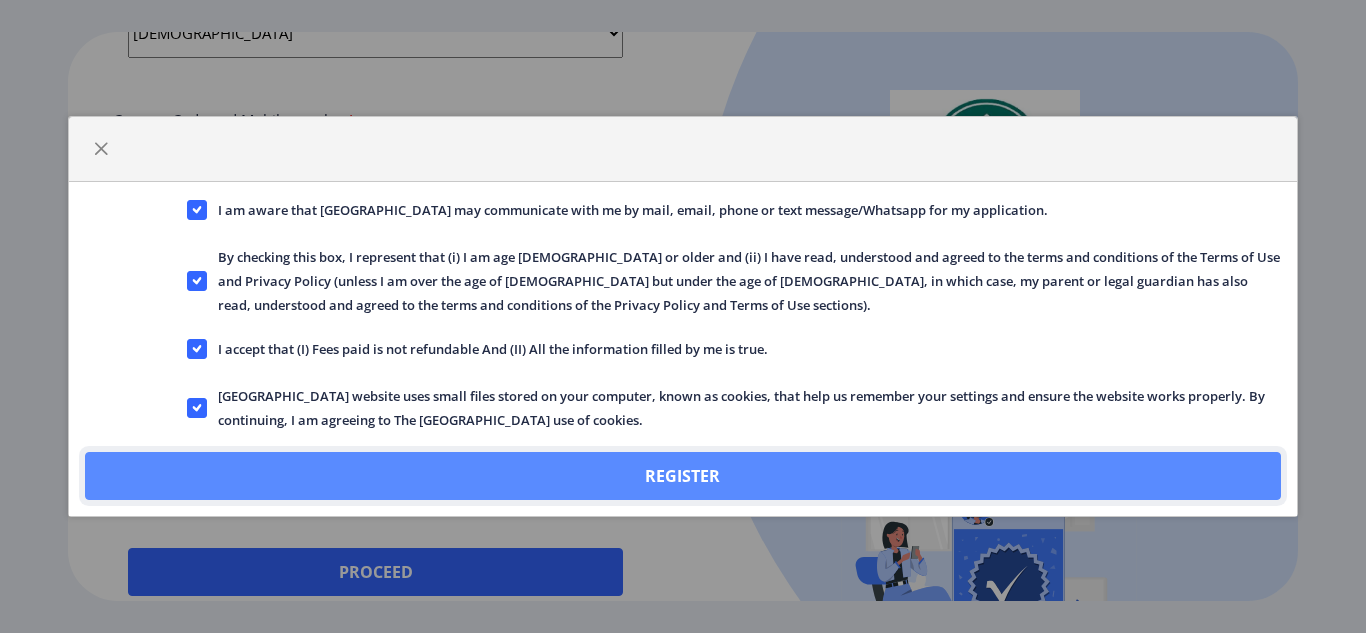 click on "Register" 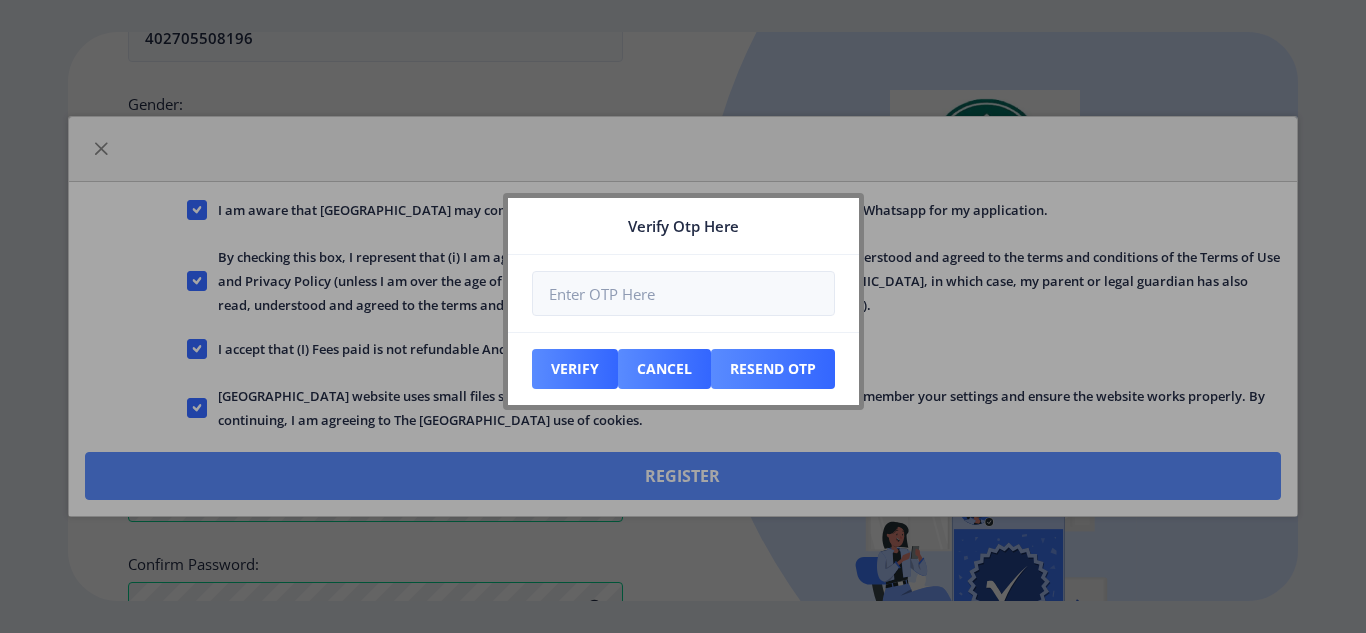 scroll, scrollTop: 960, scrollLeft: 0, axis: vertical 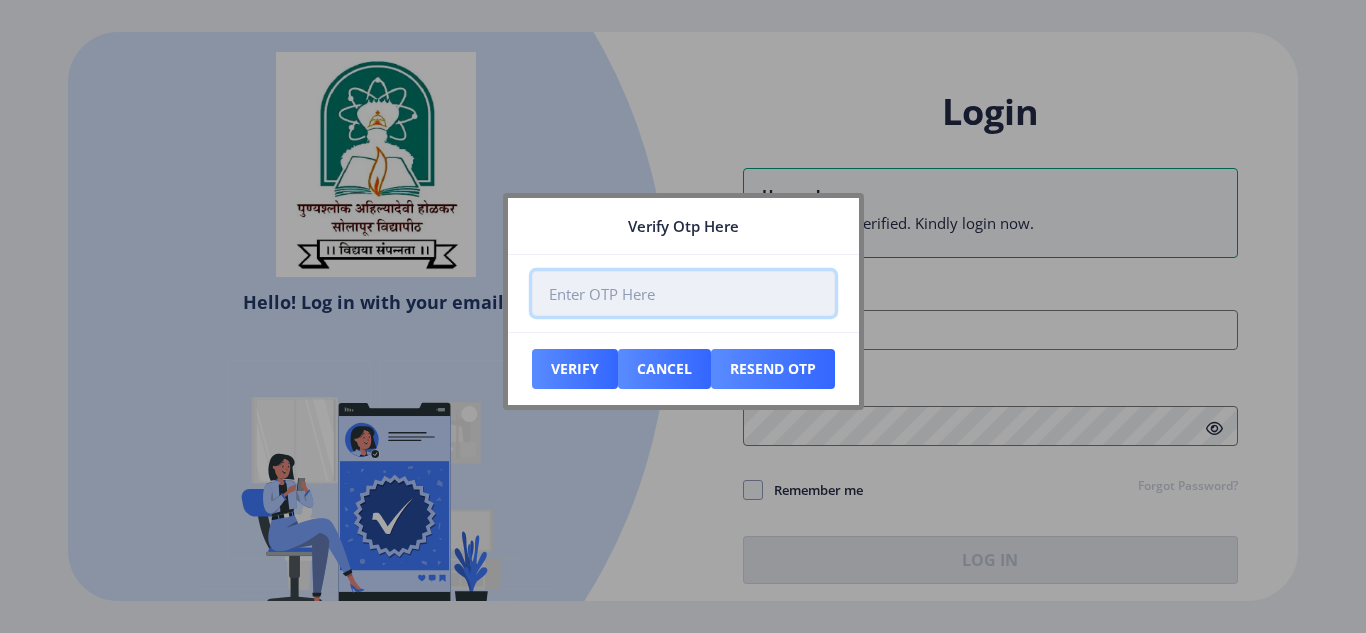 paste on "189726" 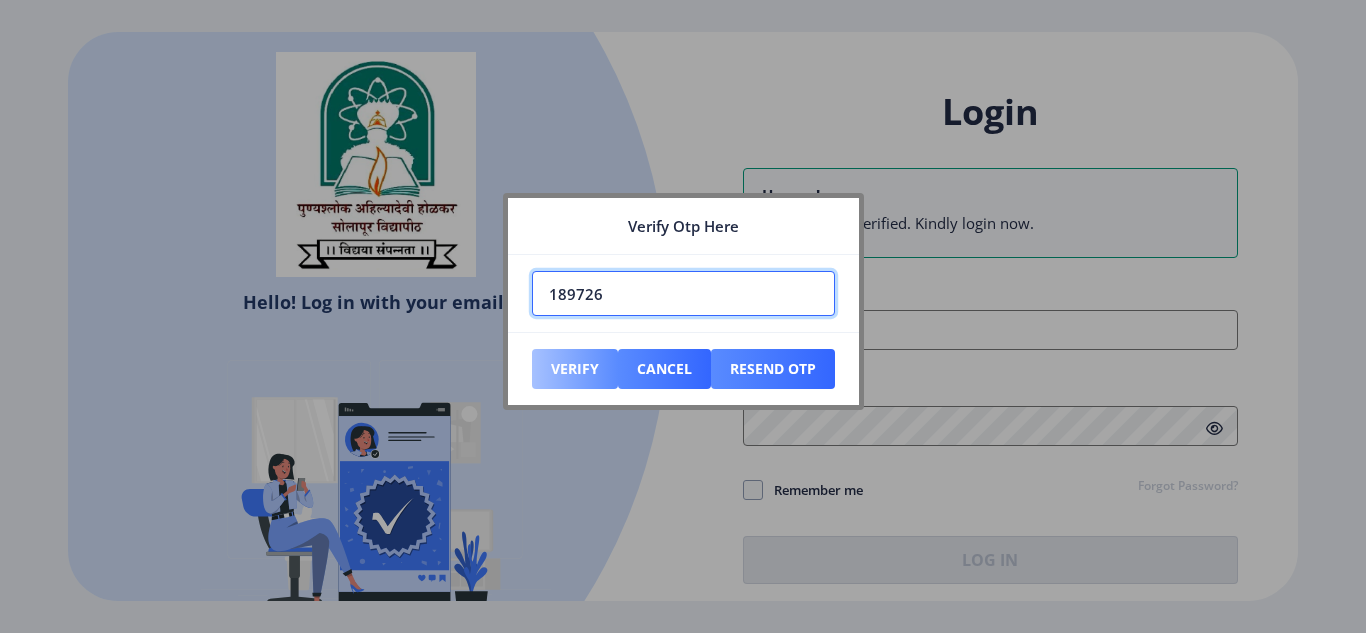 type on "189726" 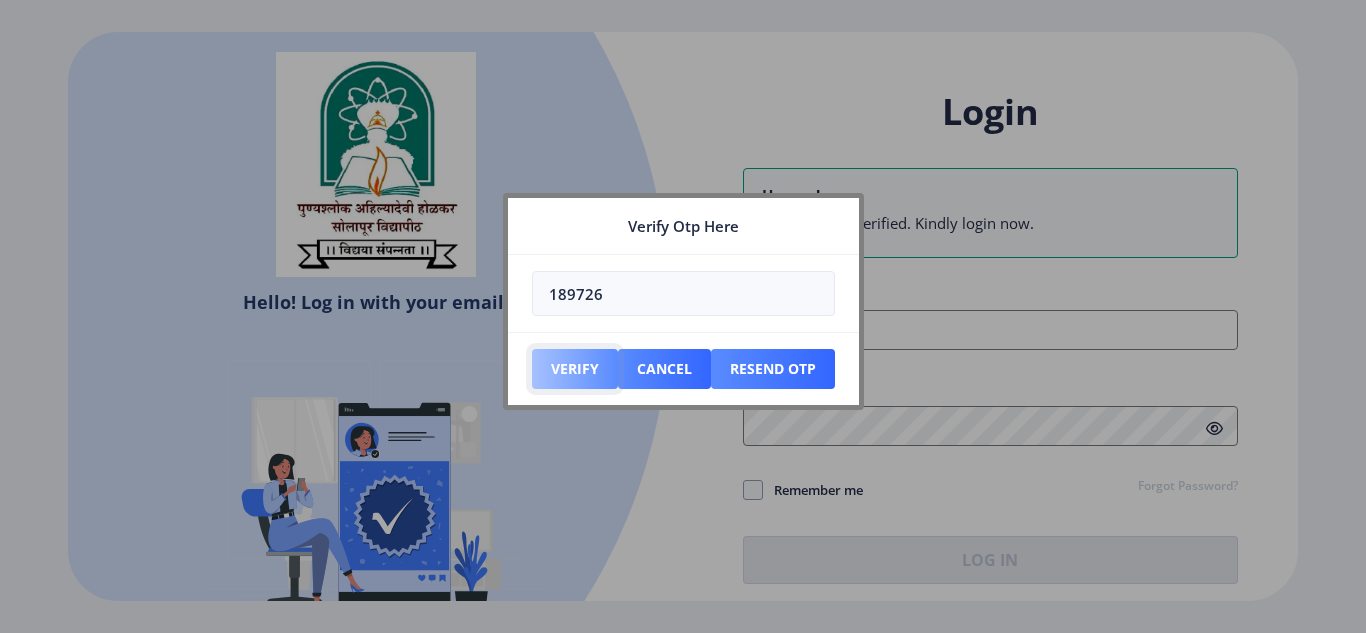 click on "Verify" at bounding box center (575, 369) 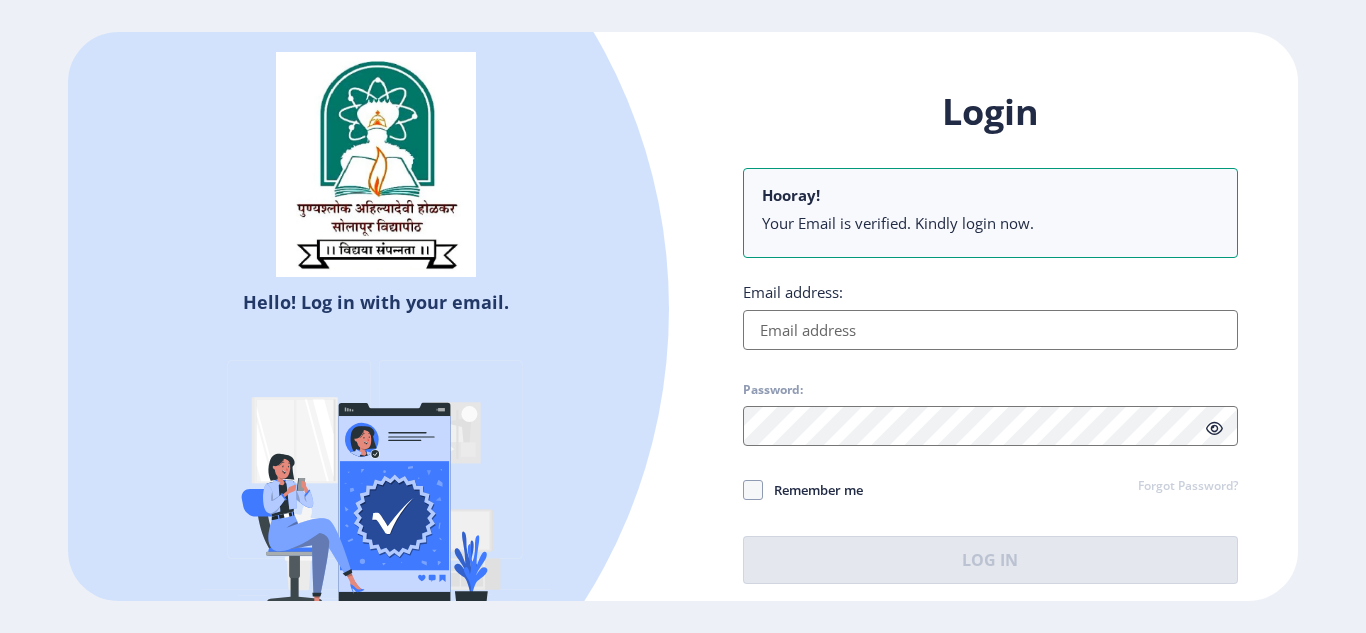 click on "Email address:" at bounding box center (990, 330) 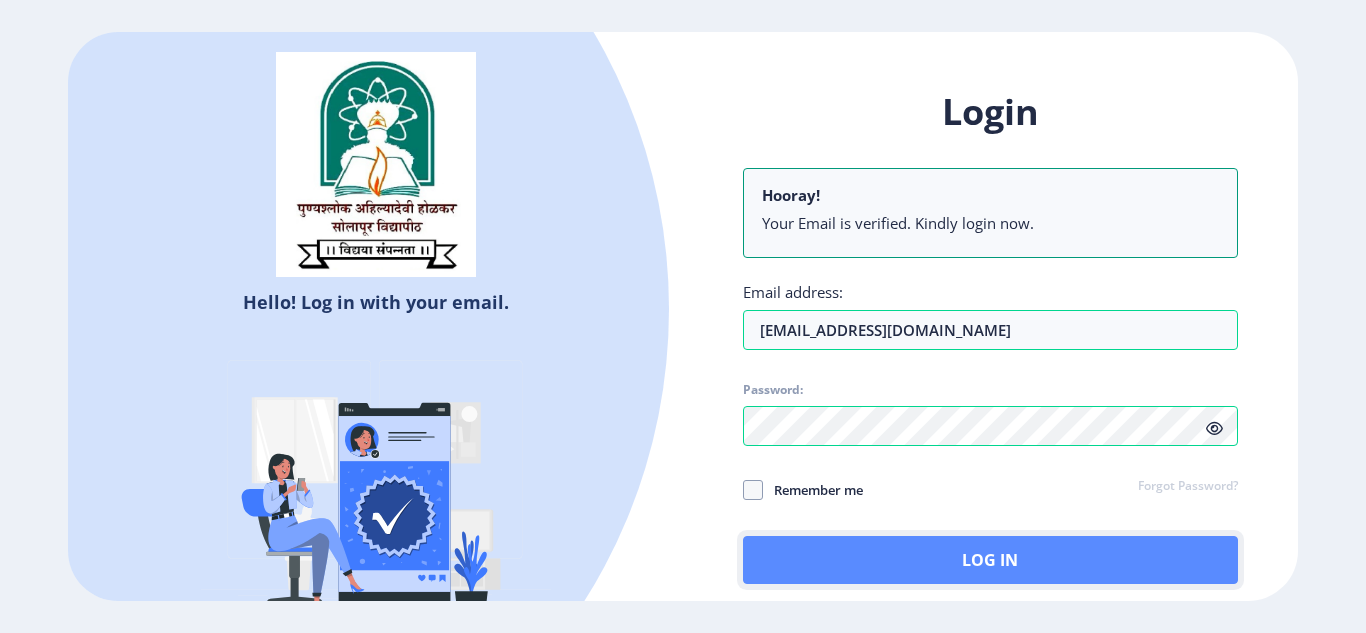 click on "Log In" 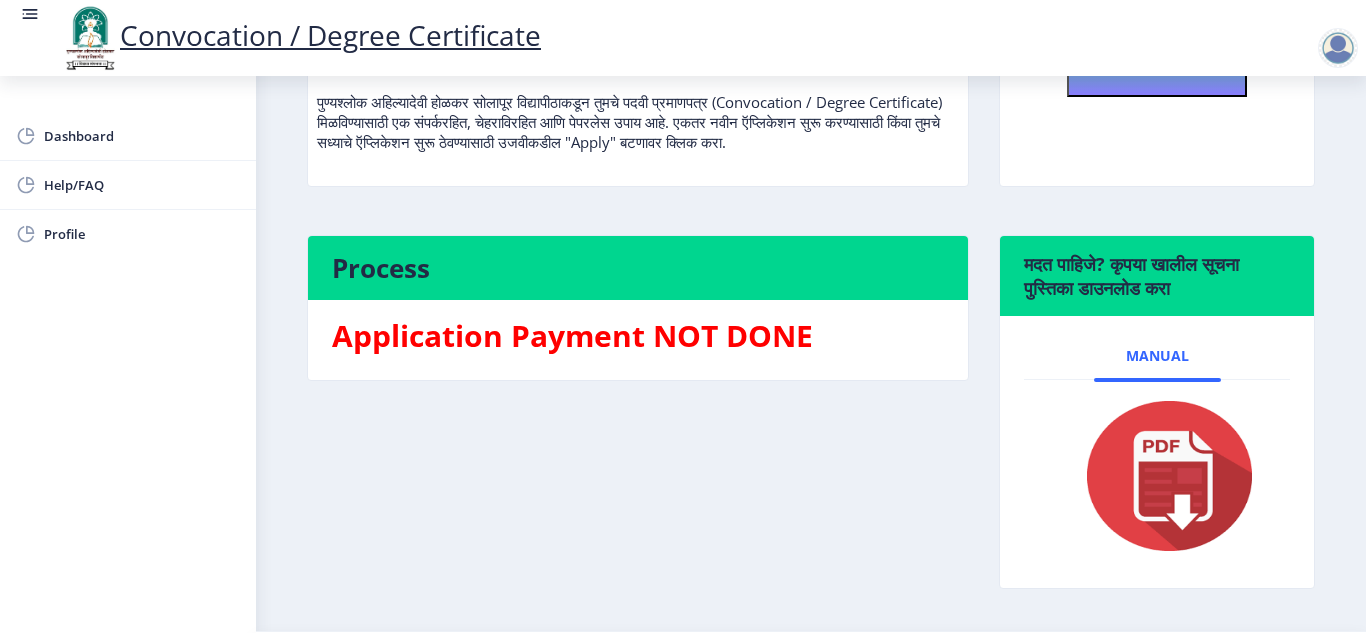 scroll, scrollTop: 336, scrollLeft: 0, axis: vertical 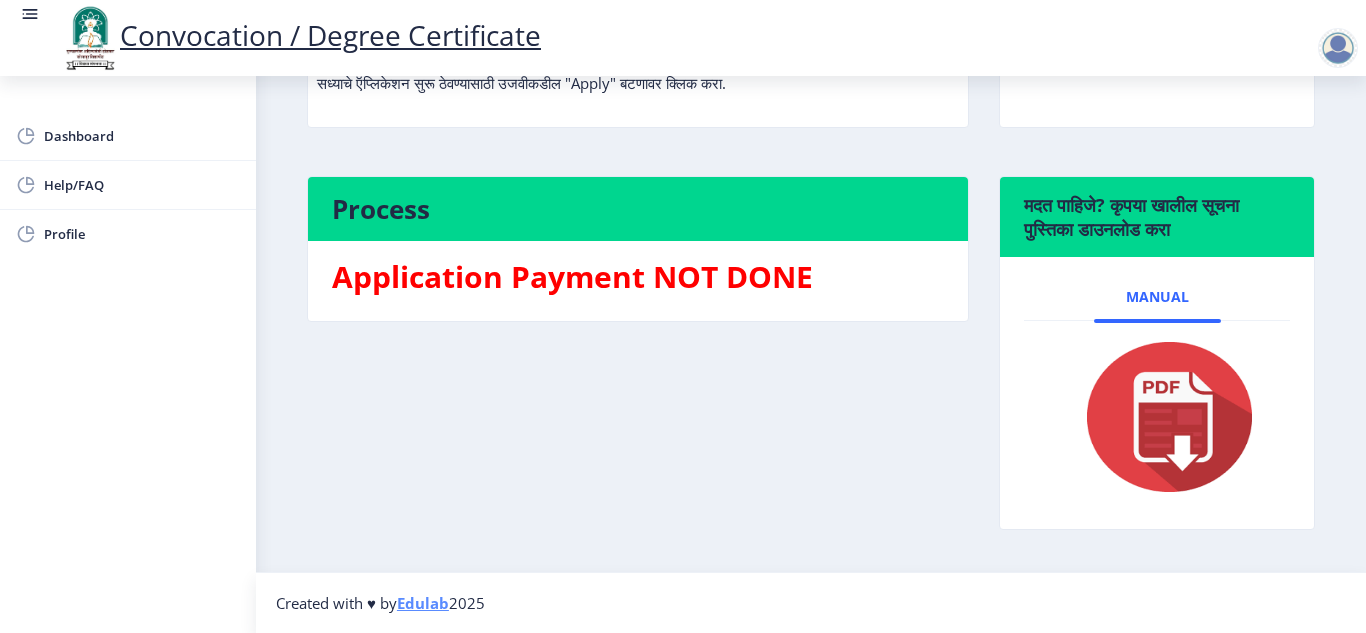 click 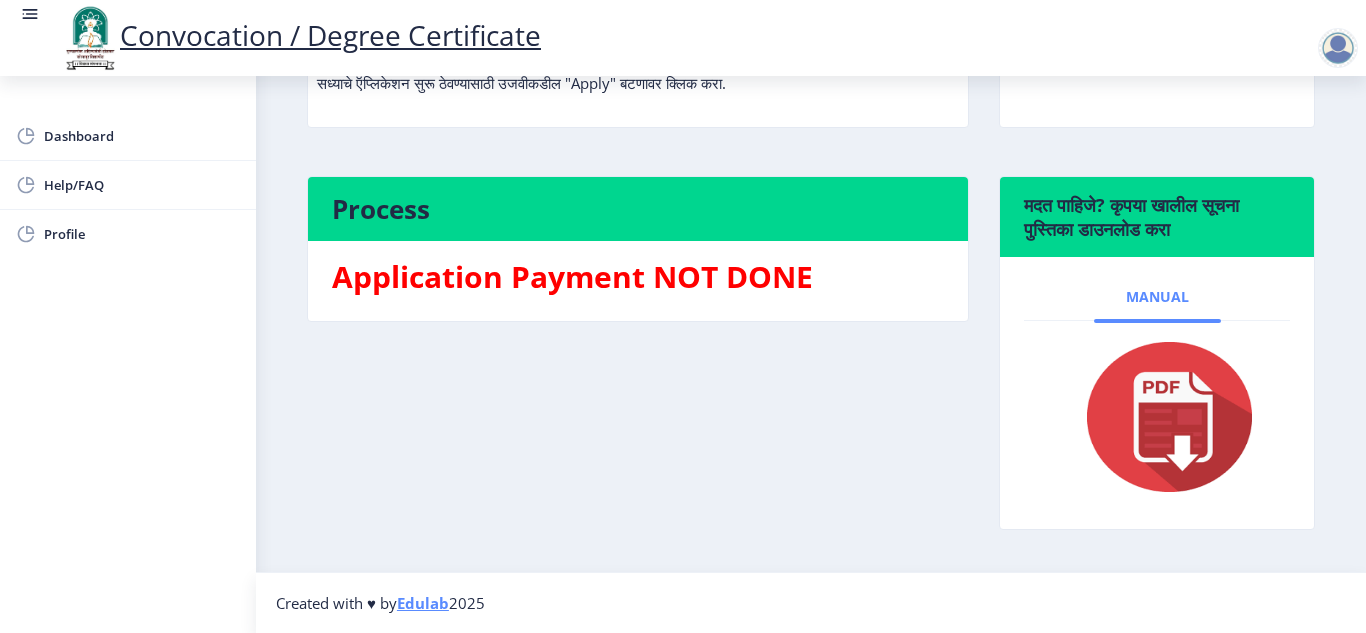 click on "Manual" 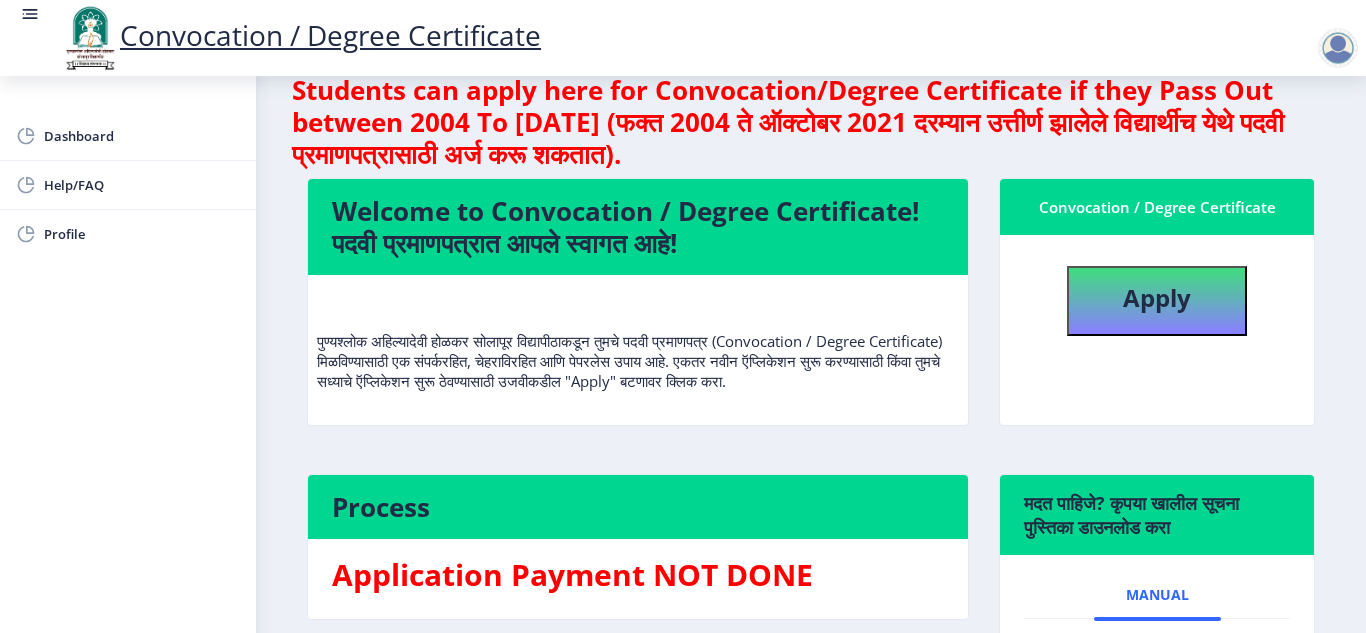 scroll, scrollTop: 36, scrollLeft: 0, axis: vertical 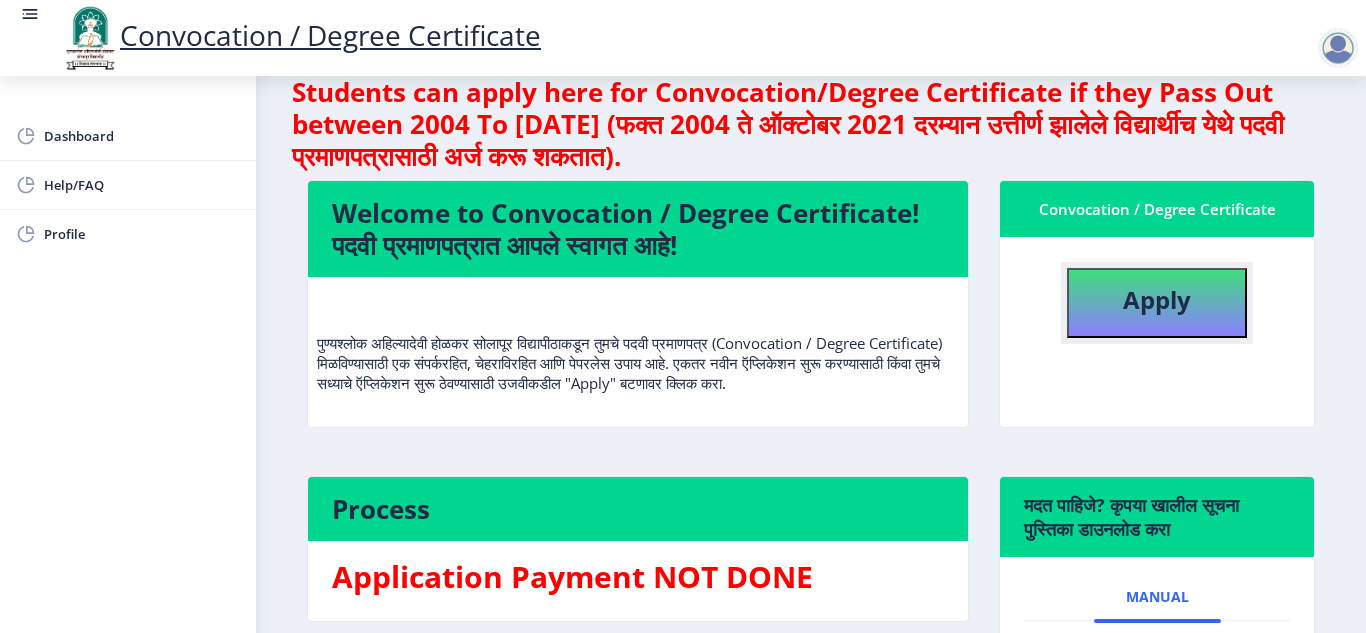 click on "Apply" 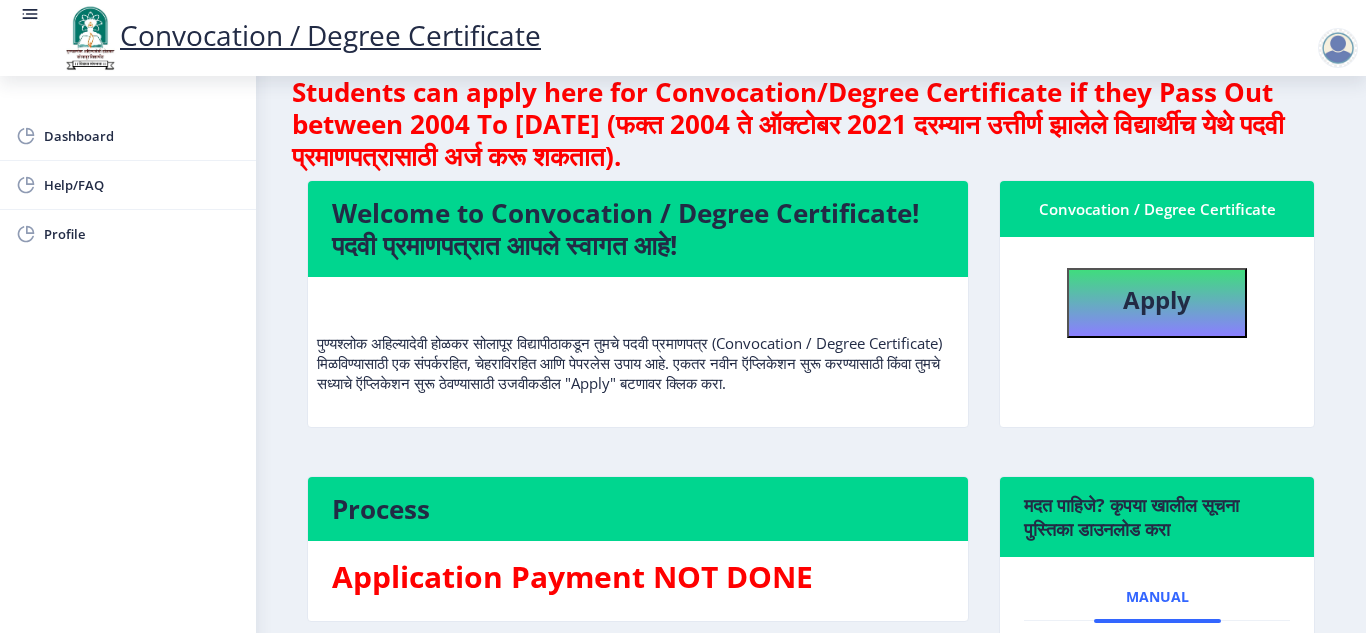 select 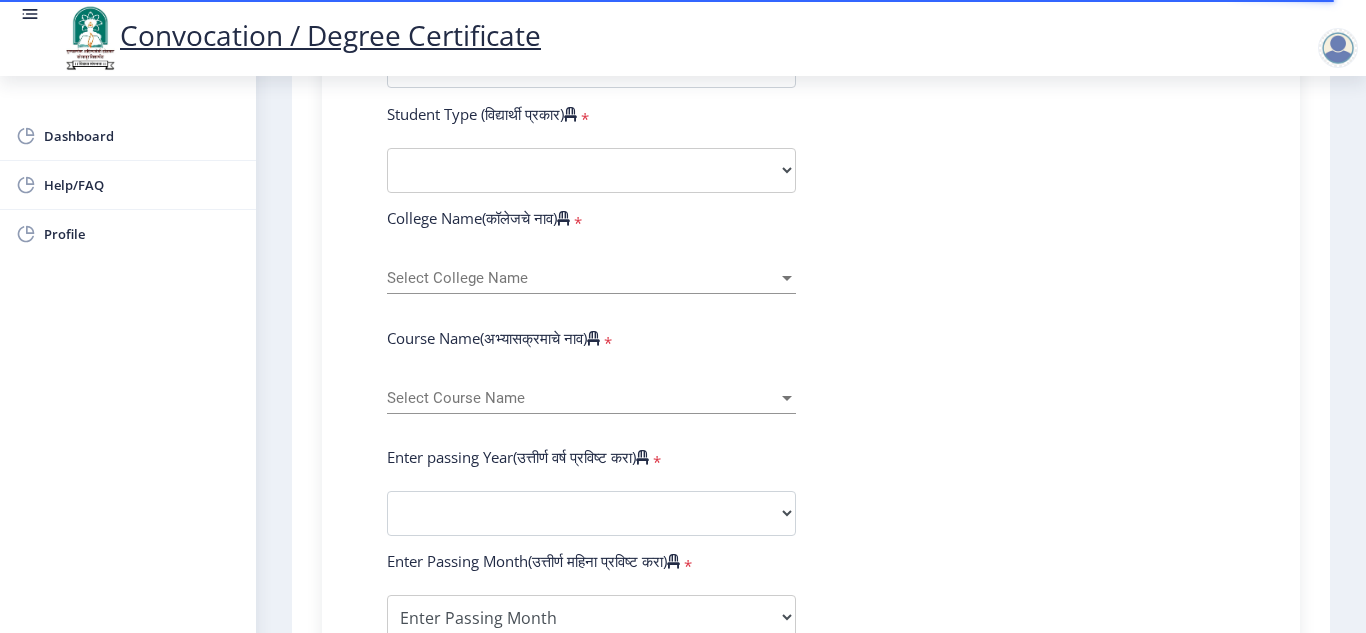 scroll, scrollTop: 600, scrollLeft: 0, axis: vertical 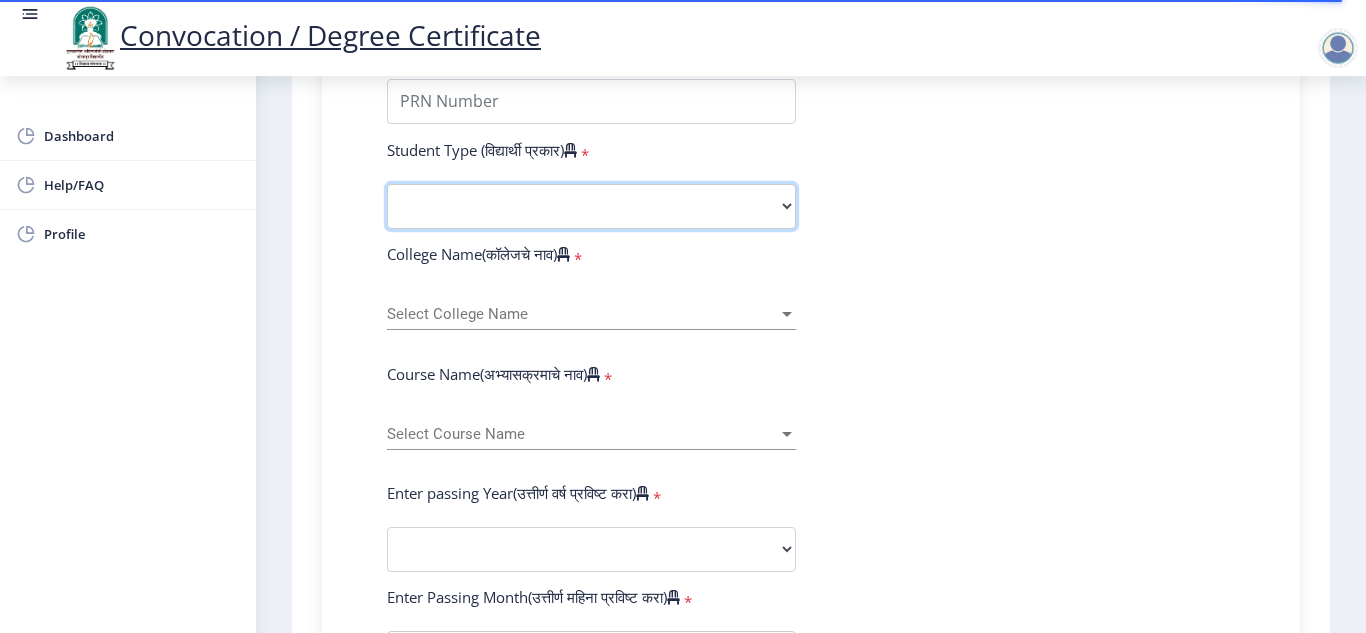 click on "Select Student Type Regular External" at bounding box center [591, 206] 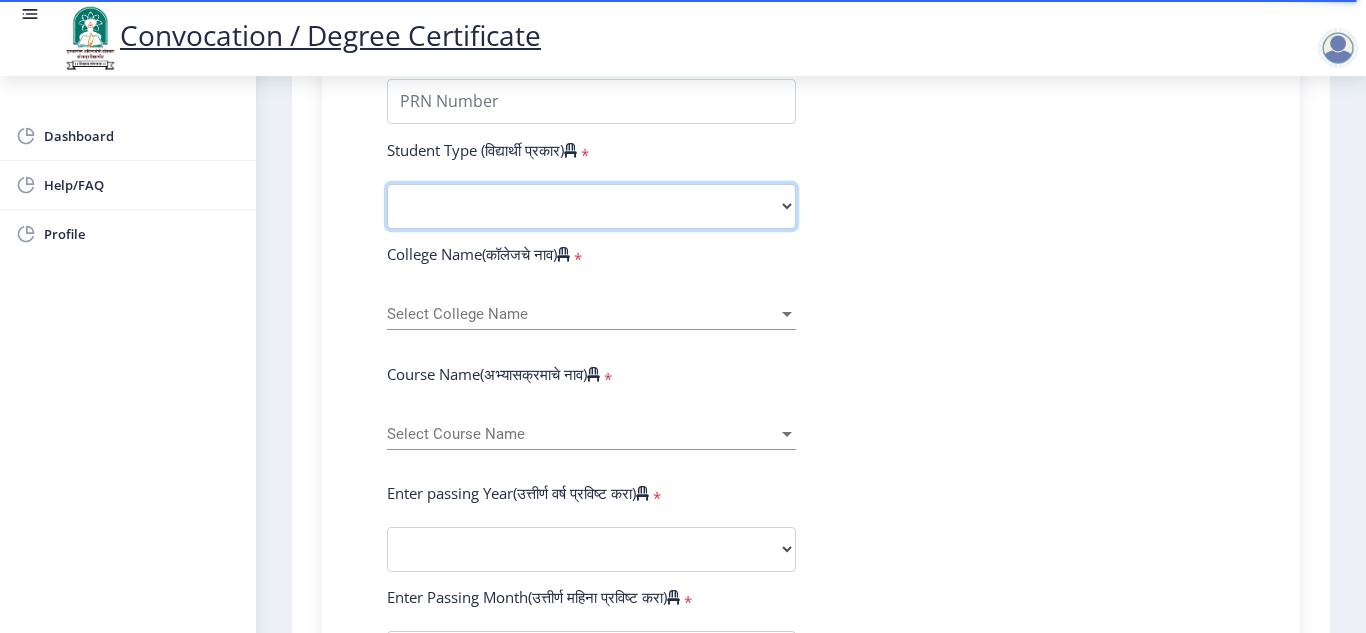select on "Regular" 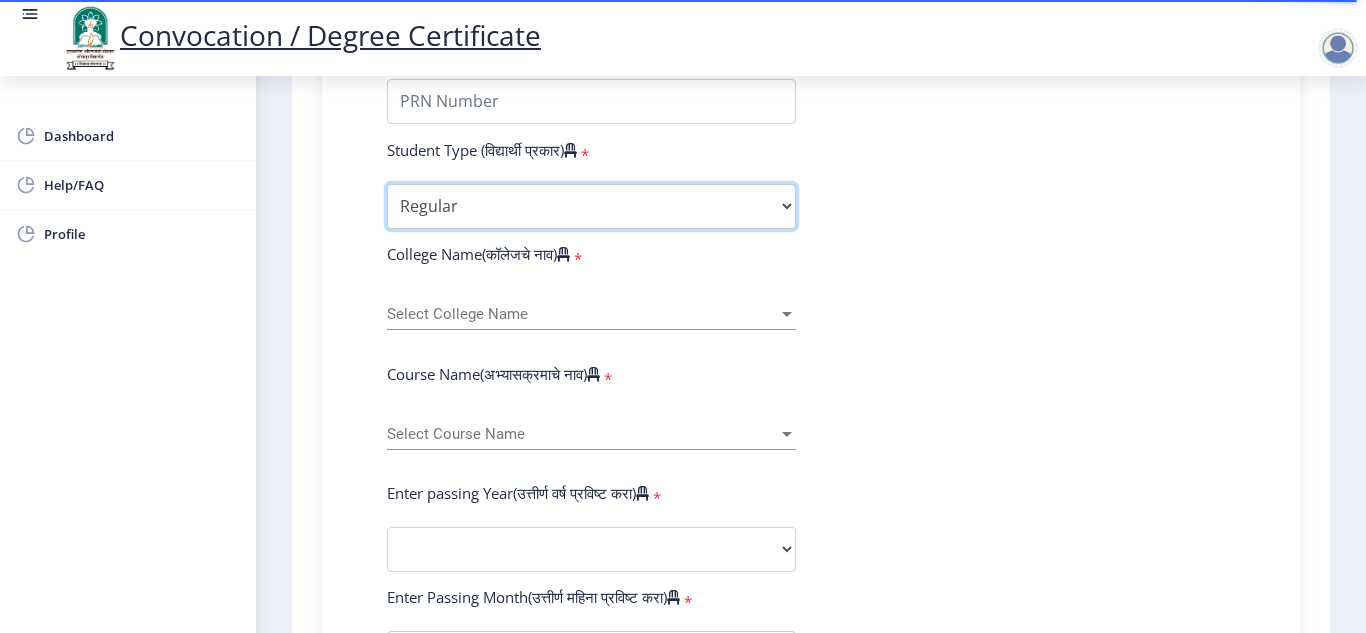 click on "Select Student Type Regular External" at bounding box center [591, 206] 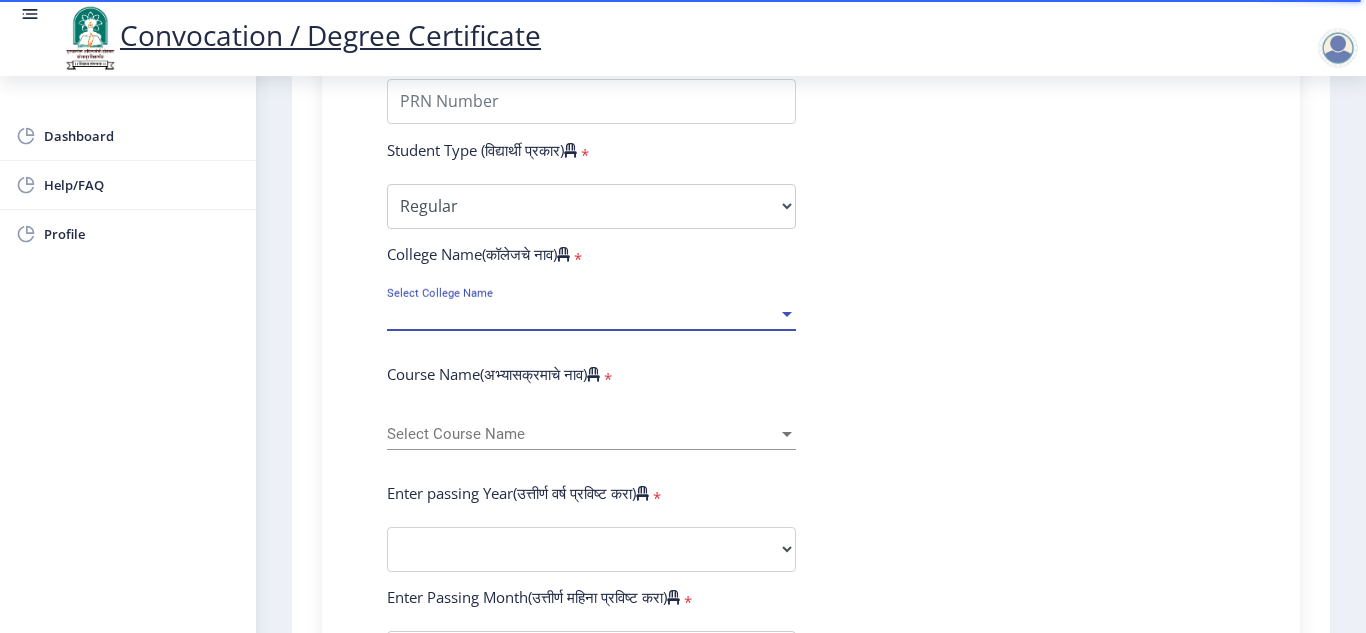click on "Select College Name" at bounding box center [582, 314] 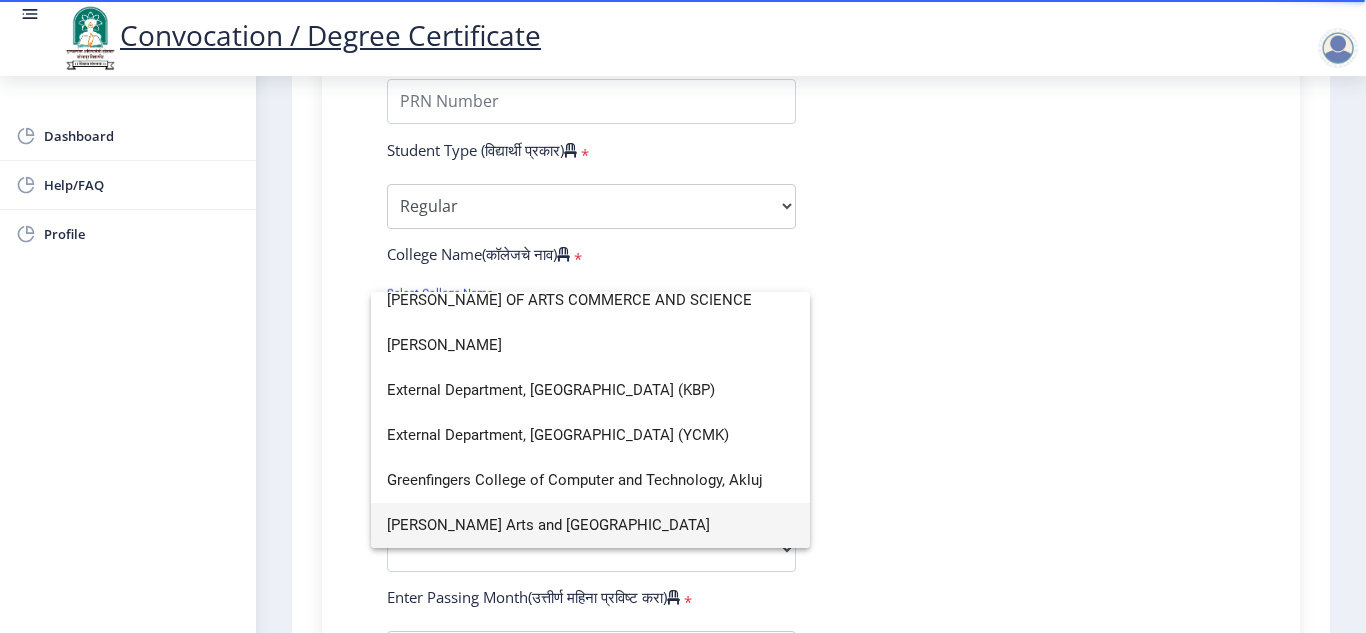 scroll, scrollTop: 0, scrollLeft: 0, axis: both 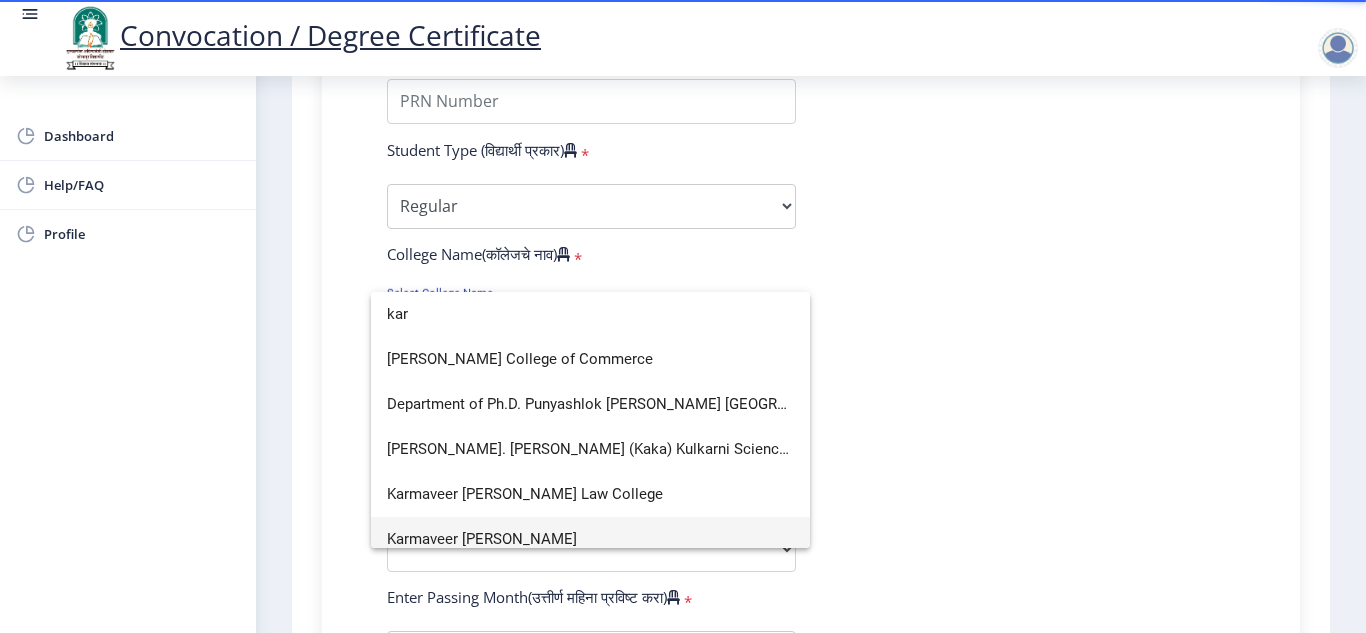 type on "kar" 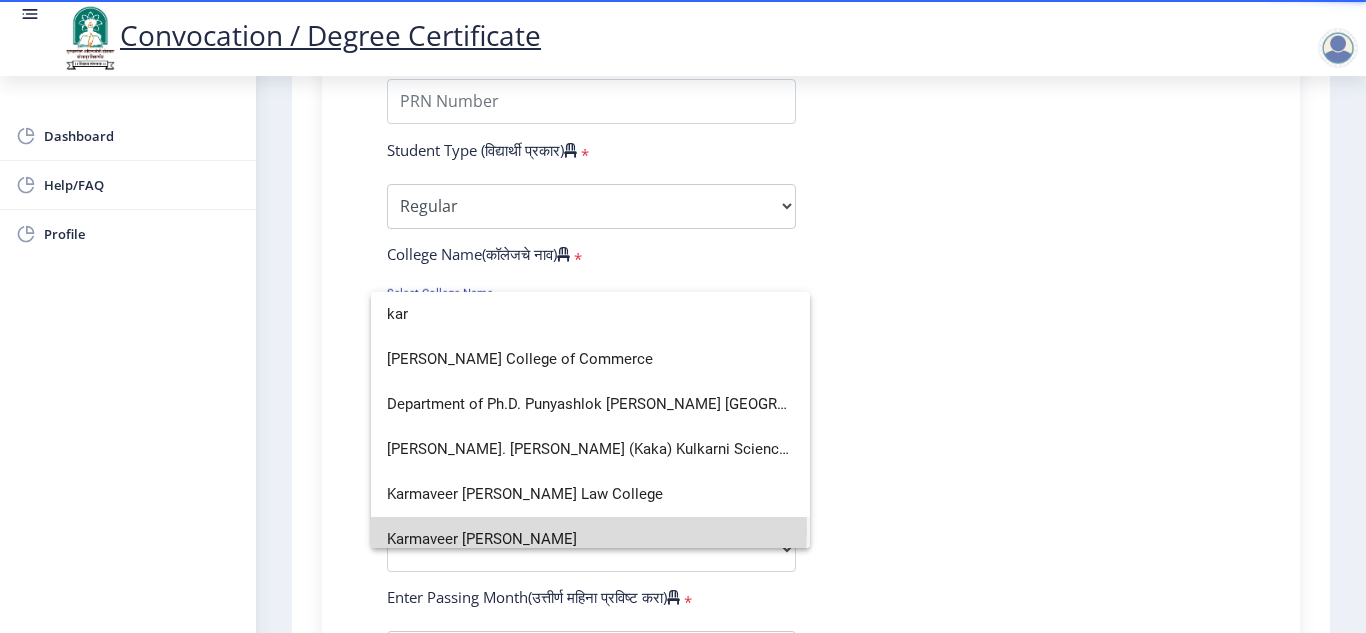 click on "Karmaveer [PERSON_NAME]" at bounding box center (590, 539) 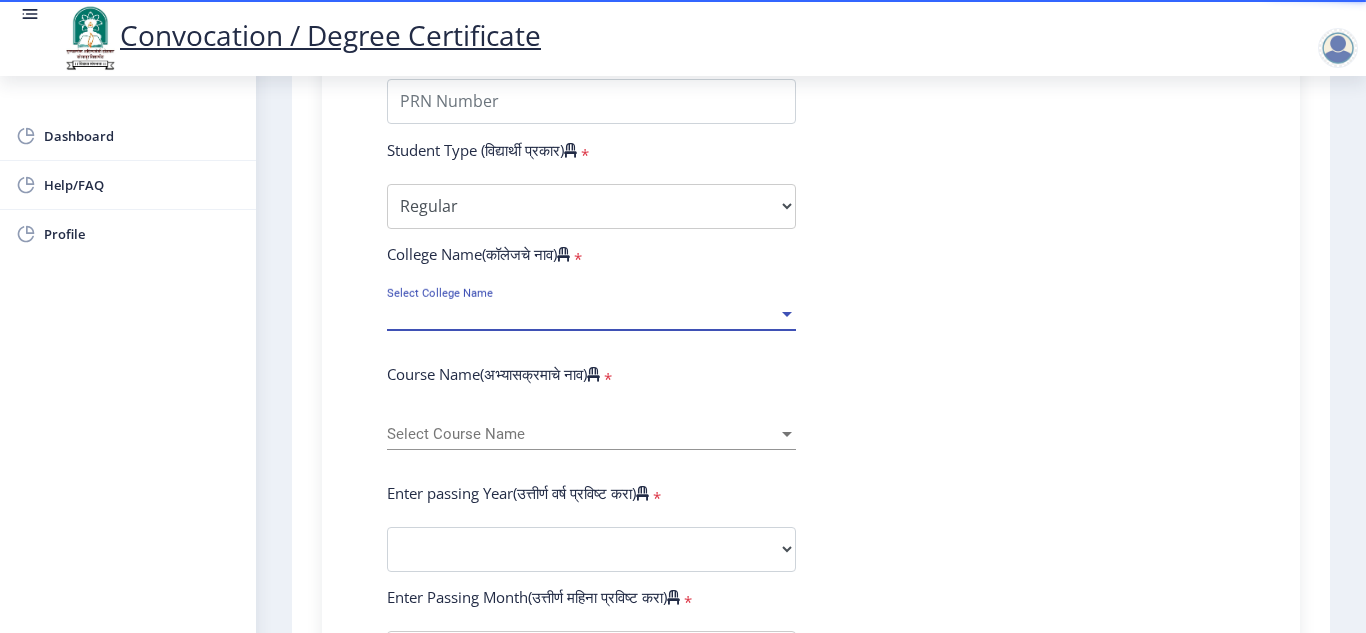 scroll, scrollTop: 14, scrollLeft: 0, axis: vertical 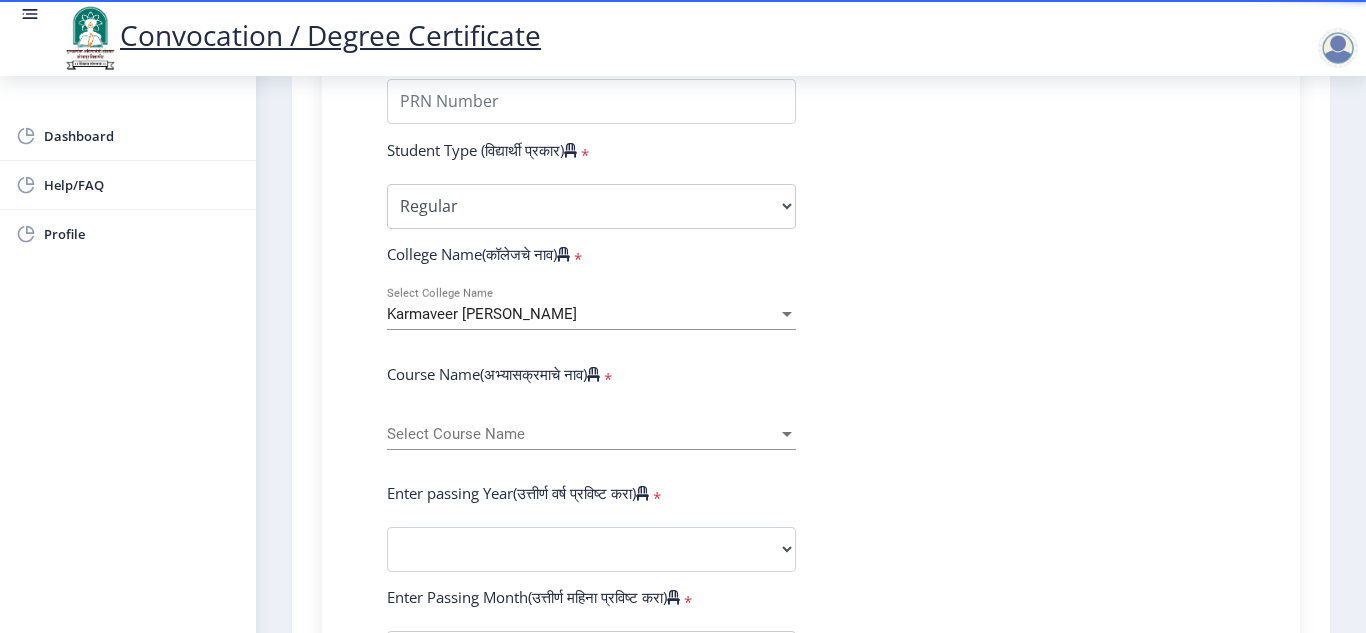 click on "Select Course Name Select Course Name" 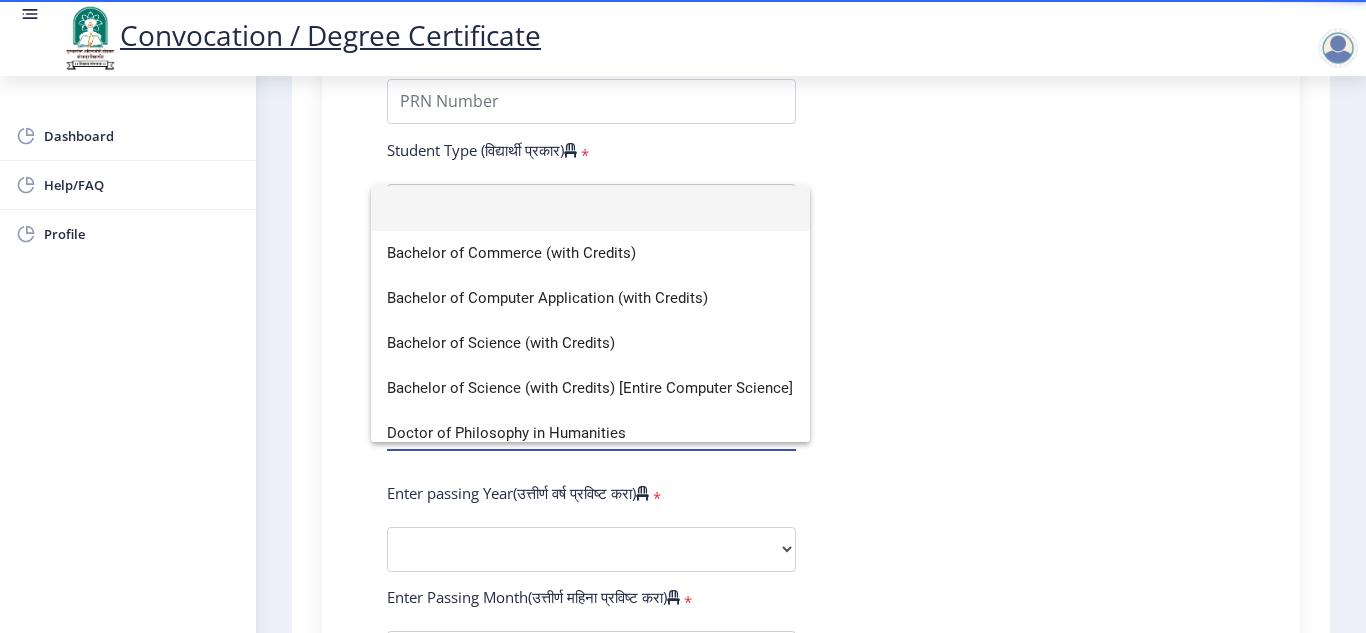 click 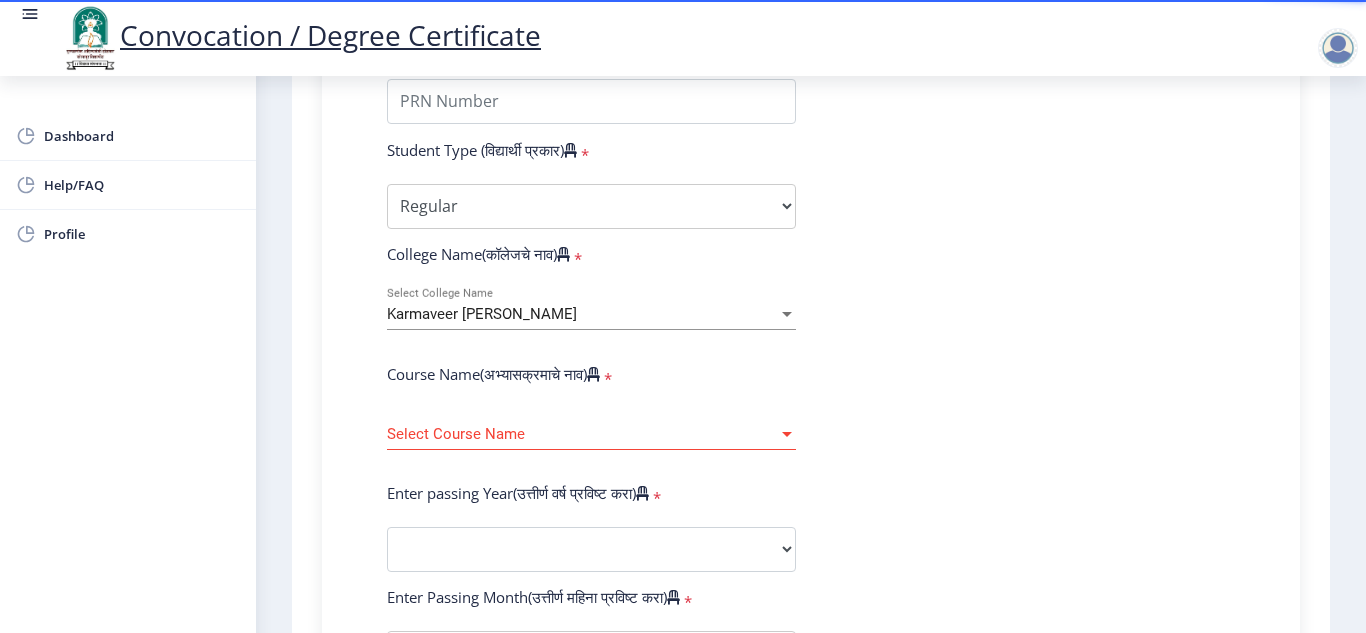 click on "Select Course Name Select Course Name" 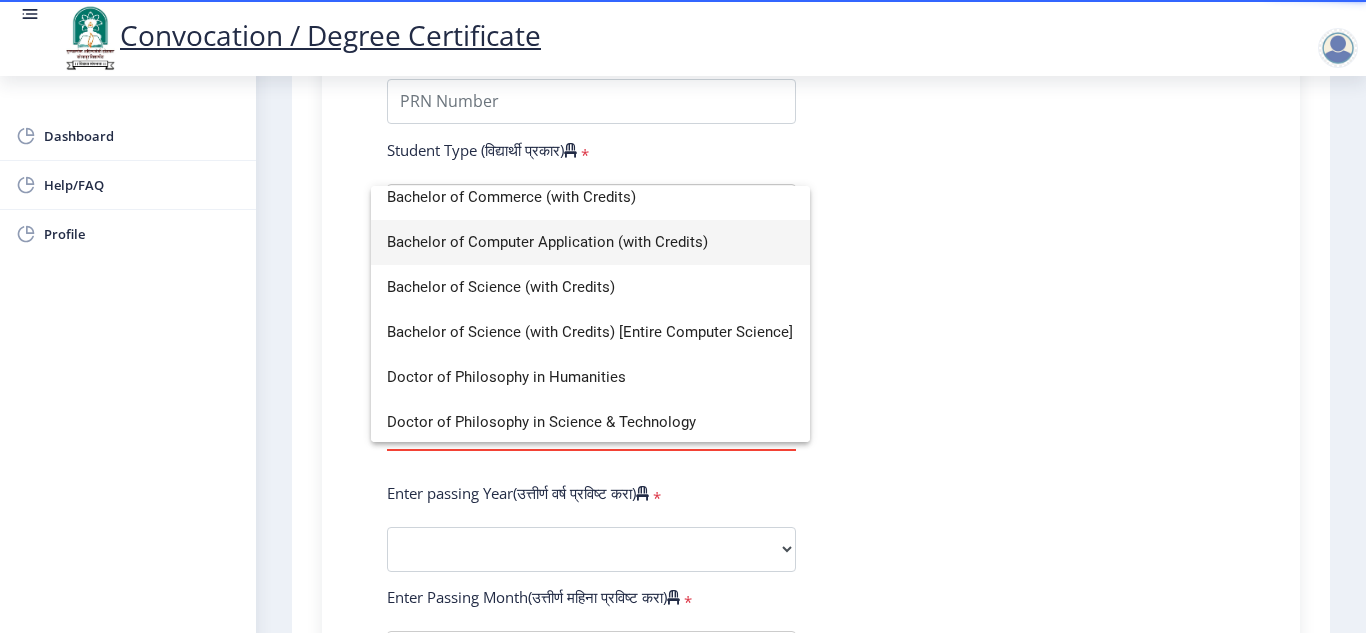 scroll, scrollTop: 100, scrollLeft: 0, axis: vertical 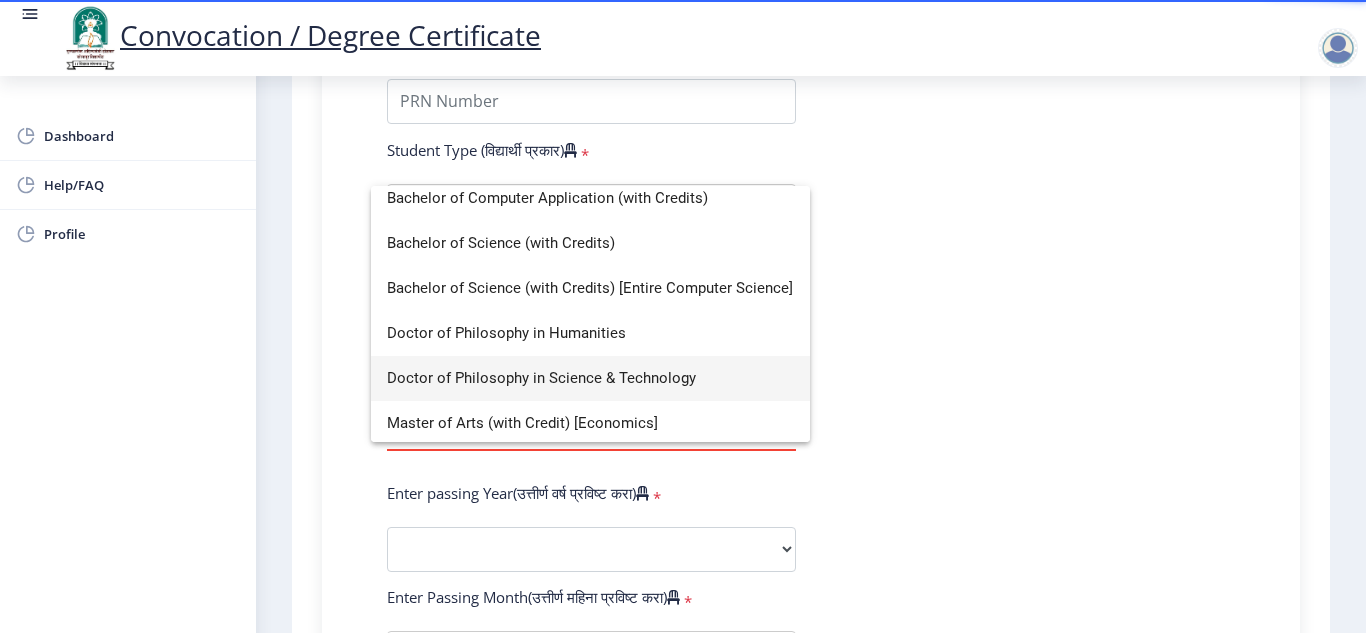 click on "Doctor of Philosophy in Science & Technology" at bounding box center (590, 378) 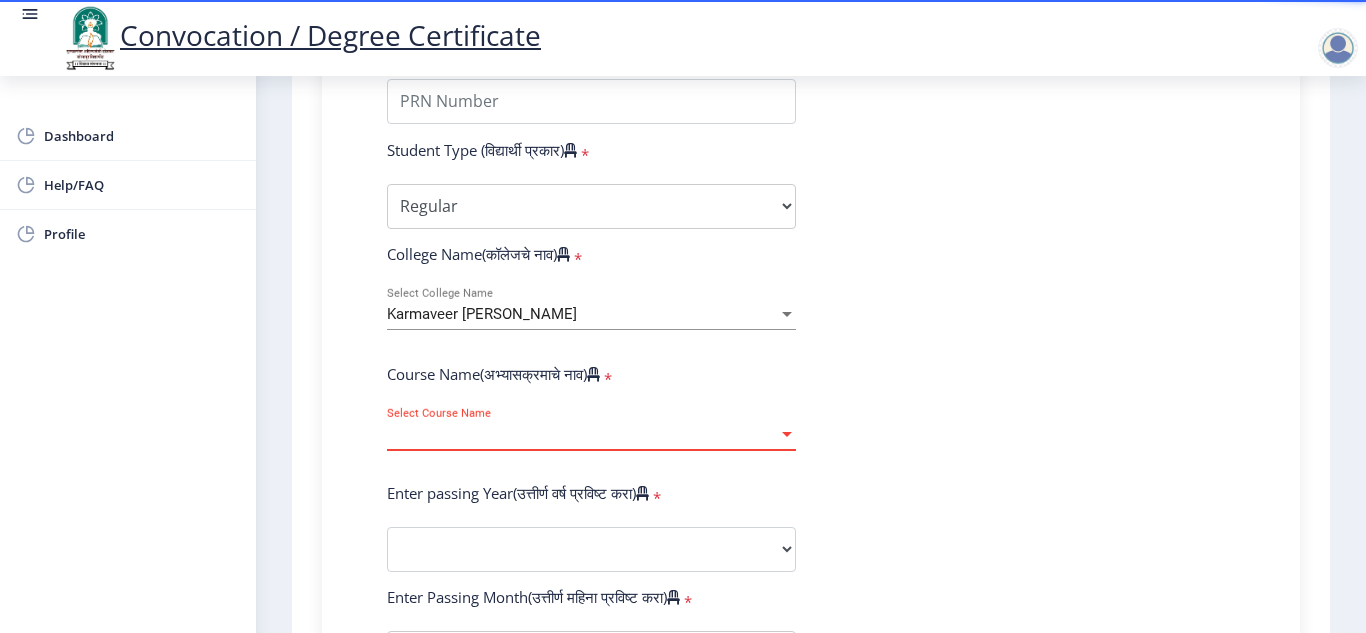 select on "January" 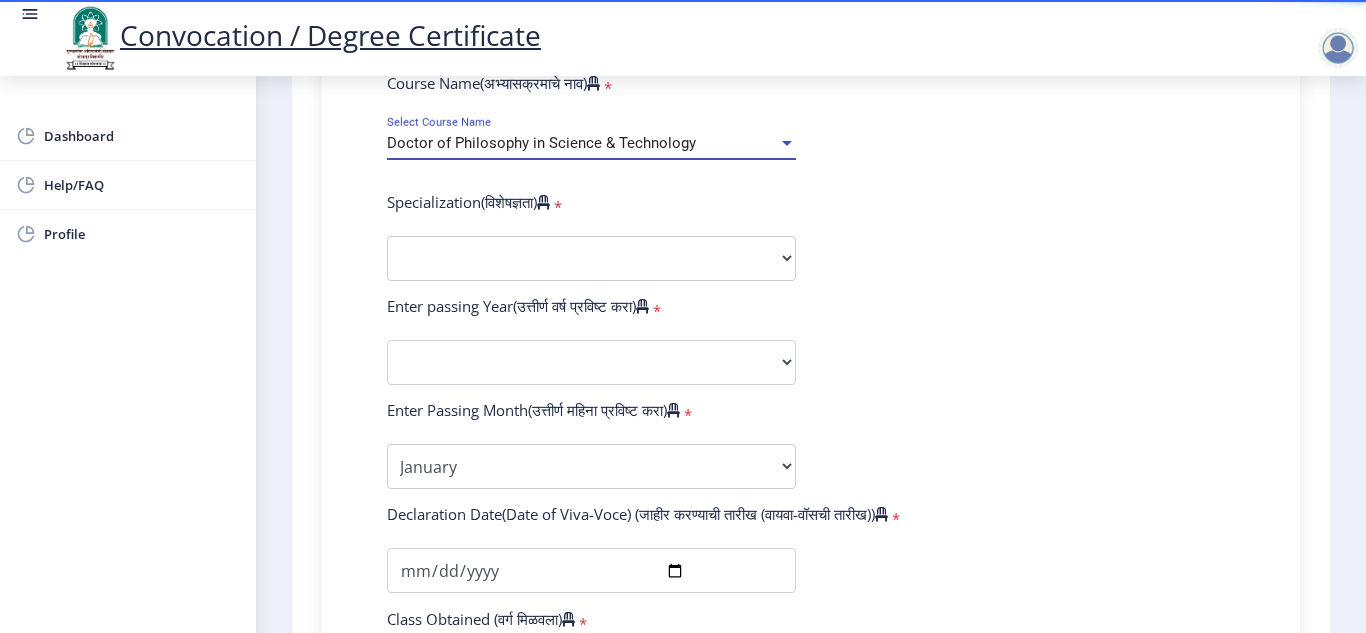 scroll, scrollTop: 900, scrollLeft: 0, axis: vertical 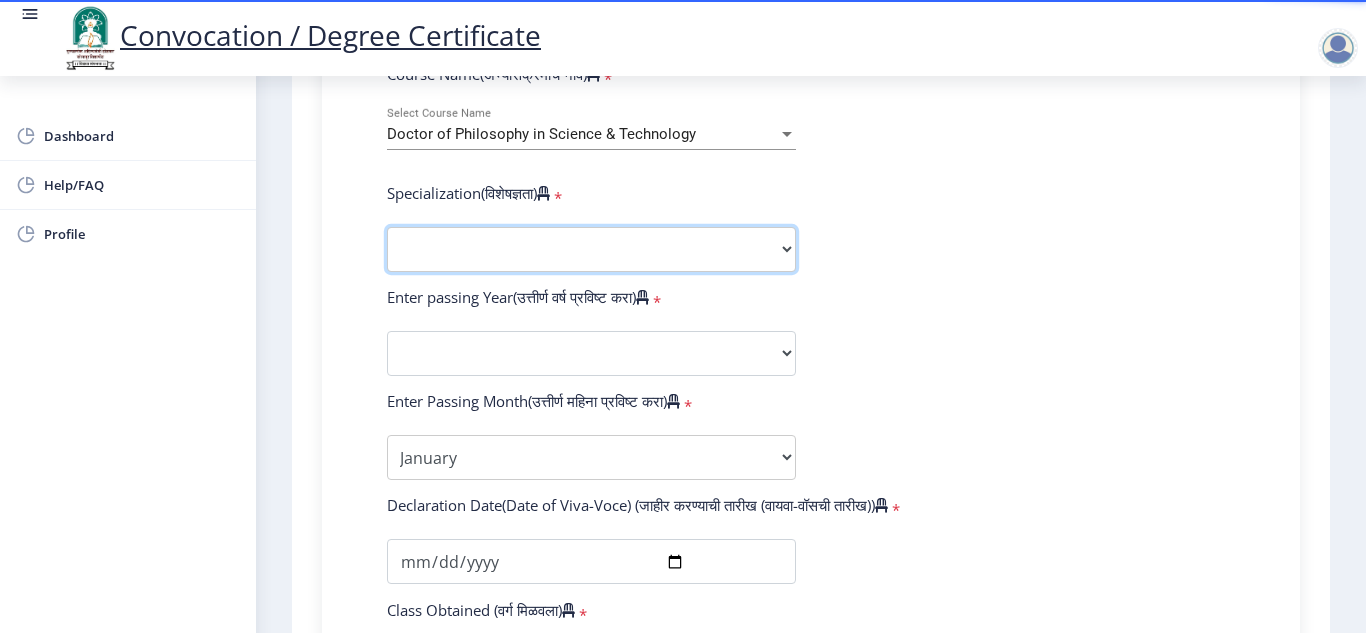 click on "Specialization Biotechnology Botany Chemistry Civil Engineering Computer Science Computer Science & Engineering Electronics Electronics & Telecommunincation Engg. Electronics Engieering Geography Mathematics Mechanical Engineering Pharmacy Physics Zoology Statistics Other" at bounding box center [591, 249] 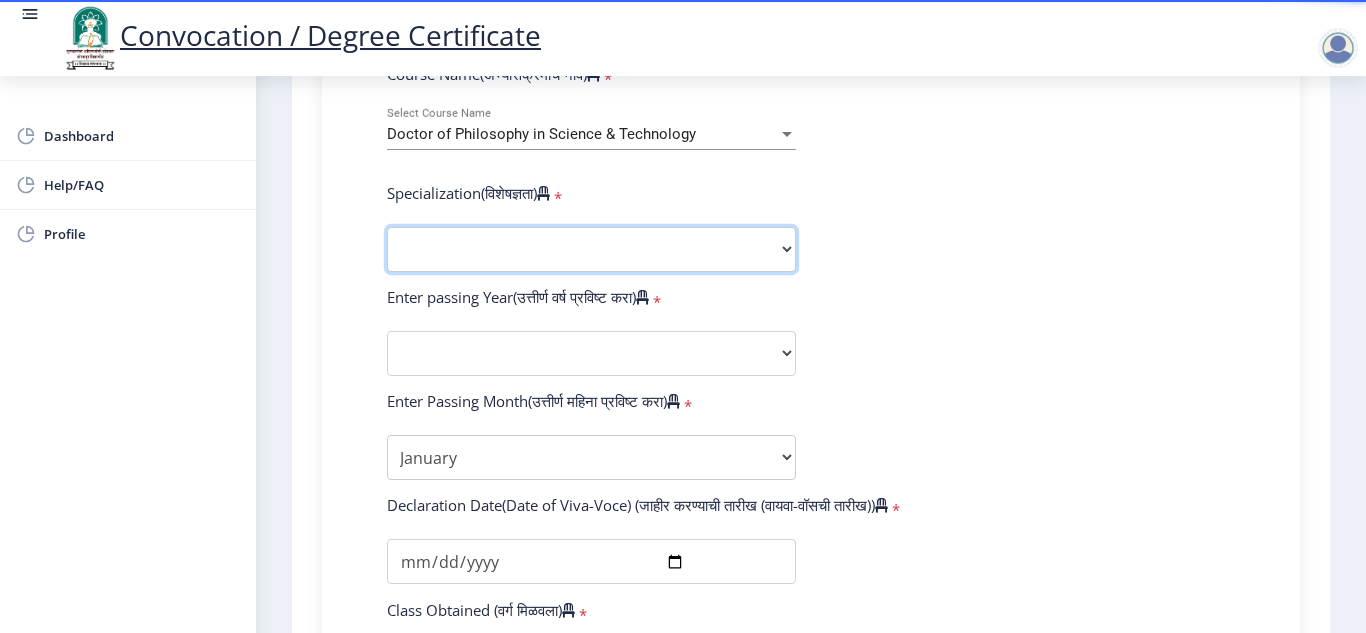 select on "Geography" 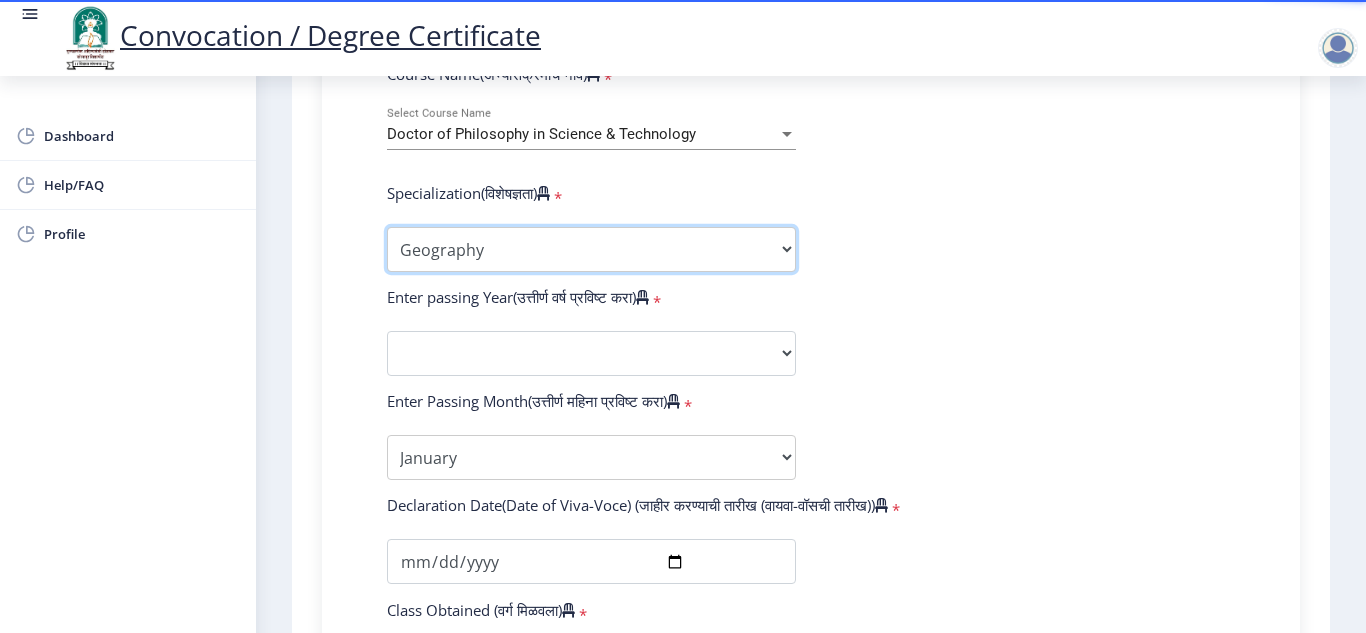 click on "Specialization Biotechnology Botany Chemistry Civil Engineering Computer Science Computer Science & Engineering Electronics Electronics & Telecommunincation Engg. Electronics Engieering Geography Mathematics Mechanical Engineering Pharmacy Physics Zoology Statistics Other" at bounding box center [591, 249] 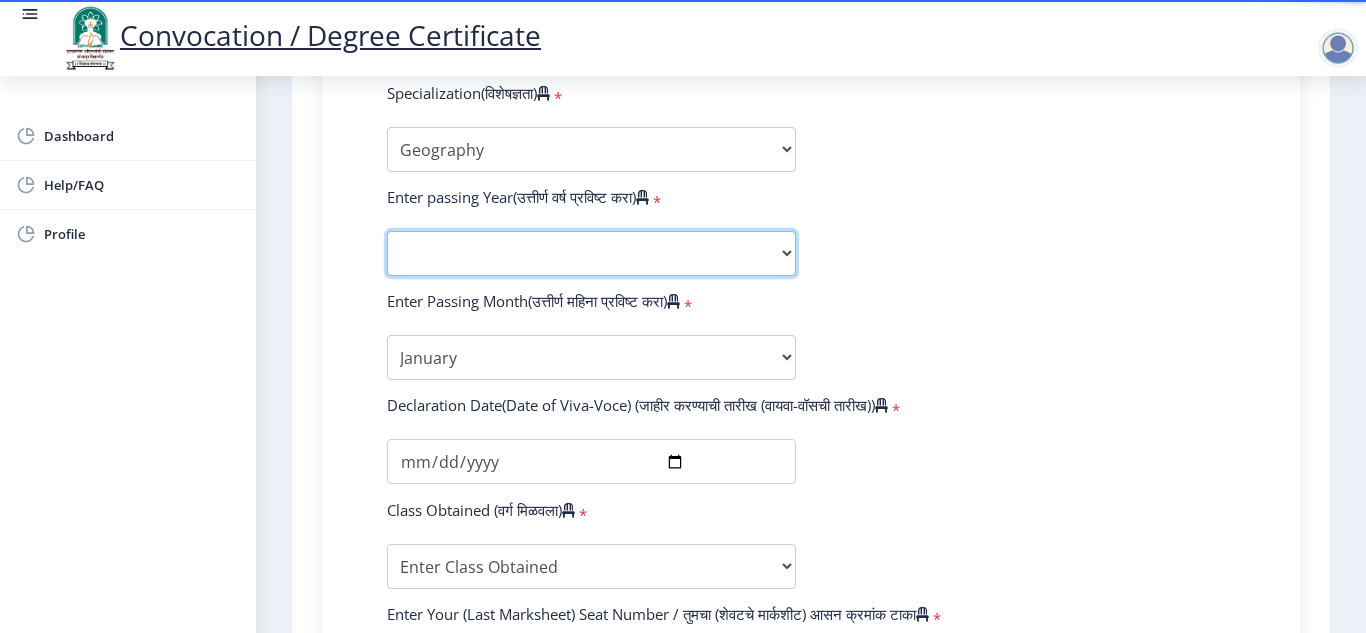 click on "2025   2024   2023   2022   2021   2020   2019   2018   2017   2016   2015   2014   2013   2012   2011   2010   2009   2008   2007   2006   2005   2004   2003   2002   2001   2000   1999   1998   1997   1996   1995   1994   1993   1992   1991   1990   1989   1988   1987   1986   1985   1984   1983   1982   1981   1980   1979   1978   1977   1976" 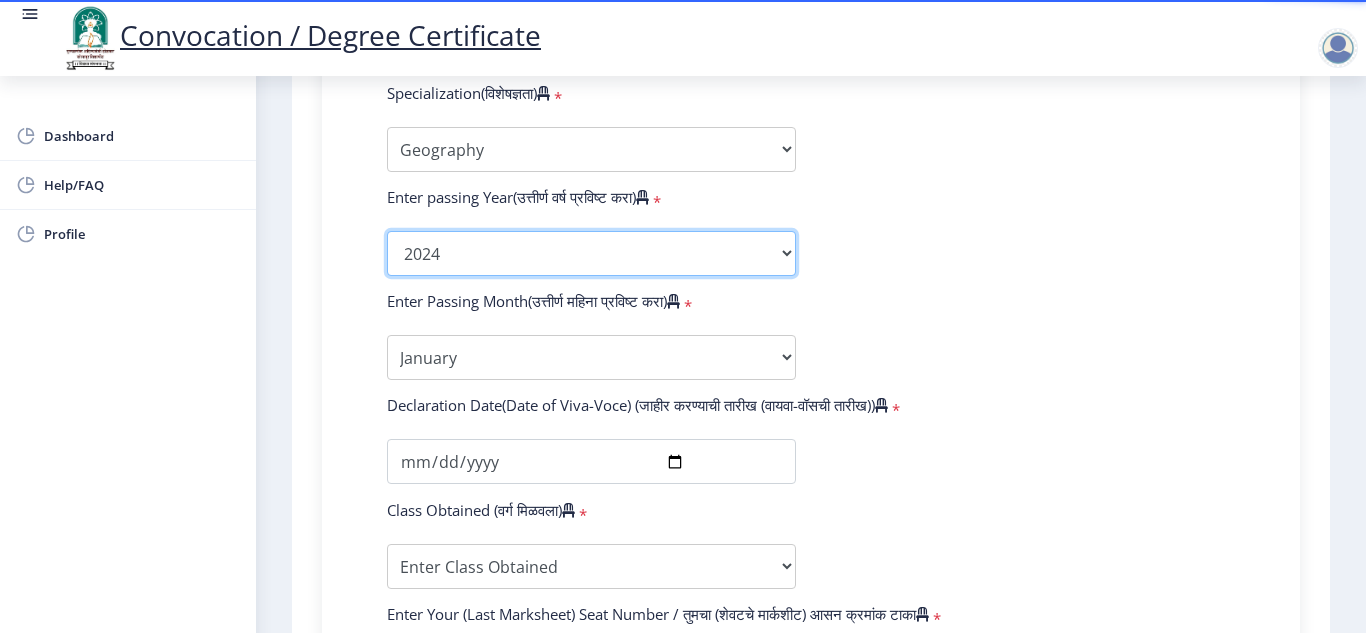 click on "2025   2024   2023   2022   2021   2020   2019   2018   2017   2016   2015   2014   2013   2012   2011   2010   2009   2008   2007   2006   2005   2004   2003   2002   2001   2000   1999   1998   1997   1996   1995   1994   1993   1992   1991   1990   1989   1988   1987   1986   1985   1984   1983   1982   1981   1980   1979   1978   1977   1976" 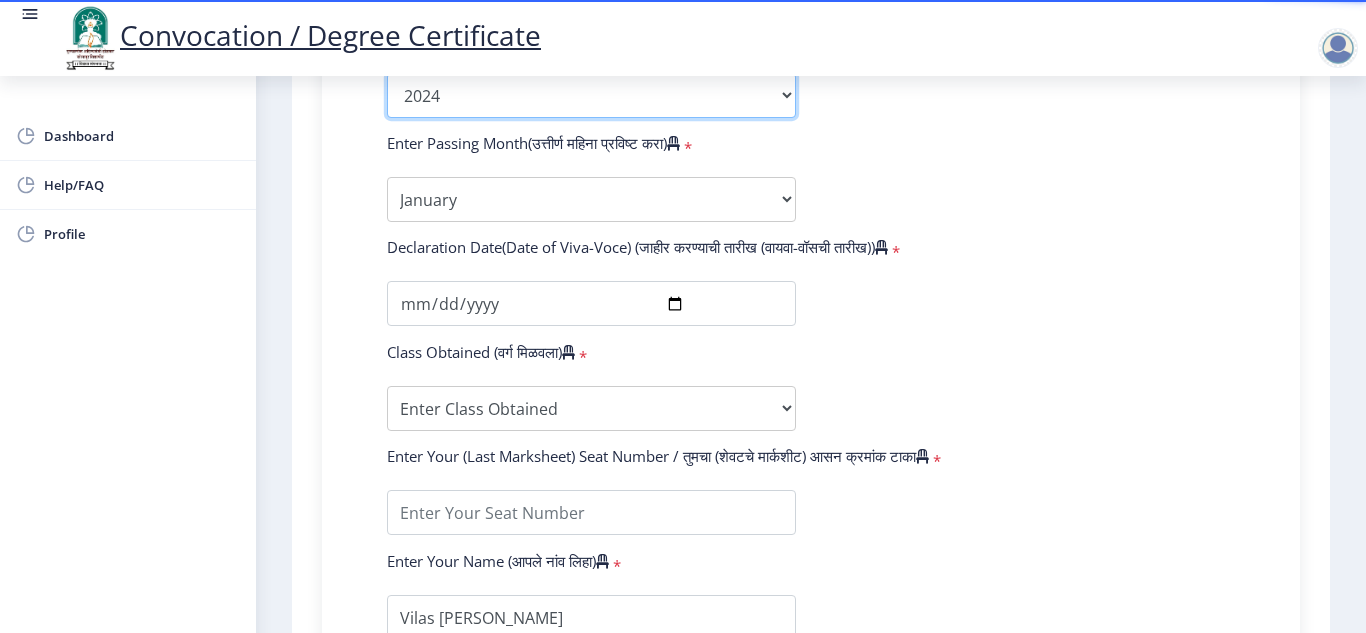 scroll, scrollTop: 1200, scrollLeft: 0, axis: vertical 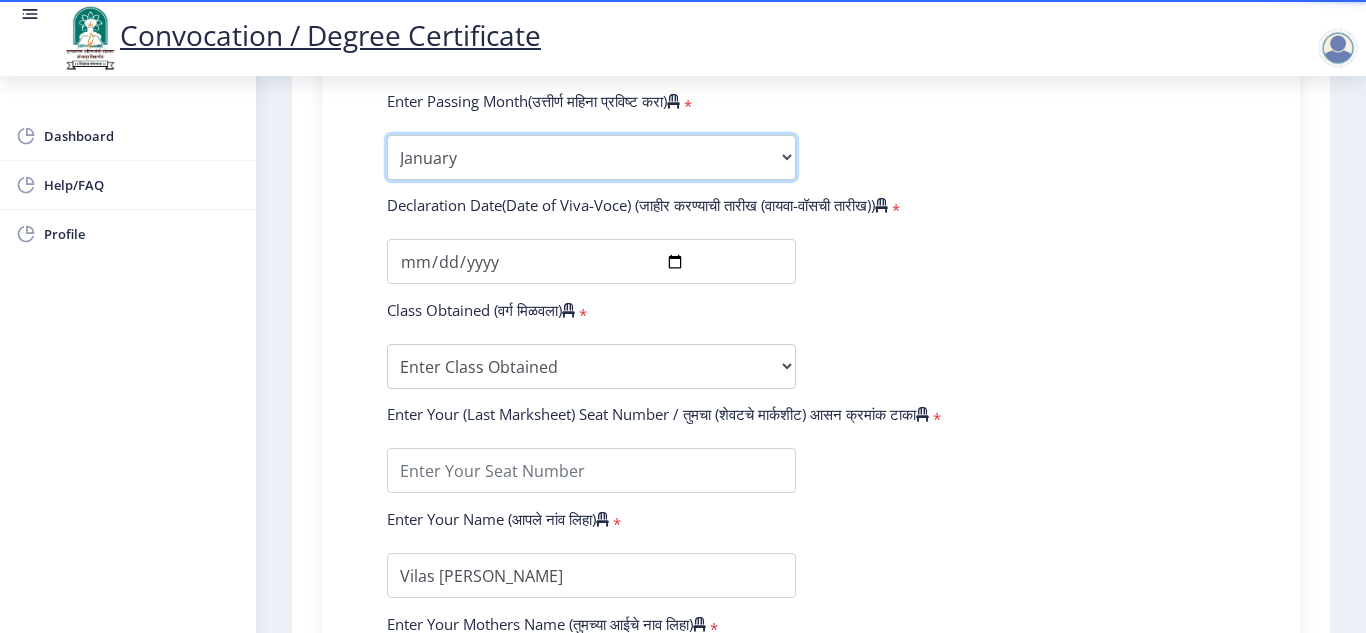 click on "Enter Passing Month January February March April May June July August September October November December" at bounding box center (591, 157) 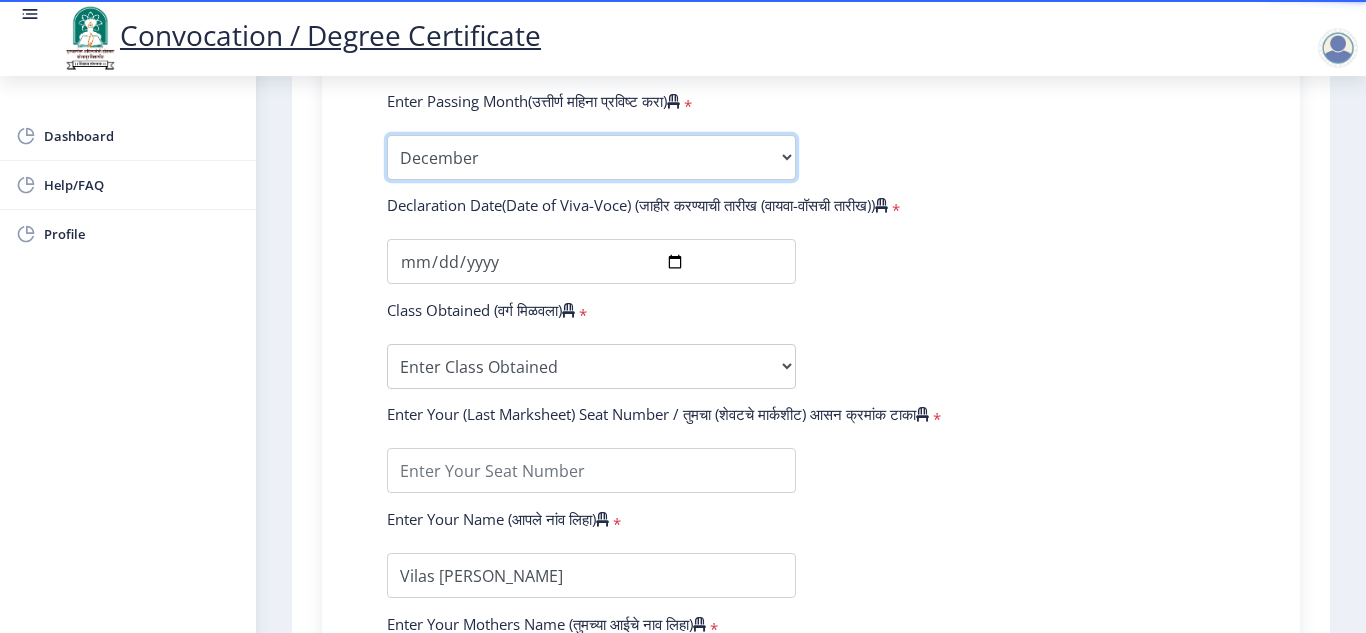 click on "Enter Passing Month January February March April May June July August September October November December" at bounding box center (591, 157) 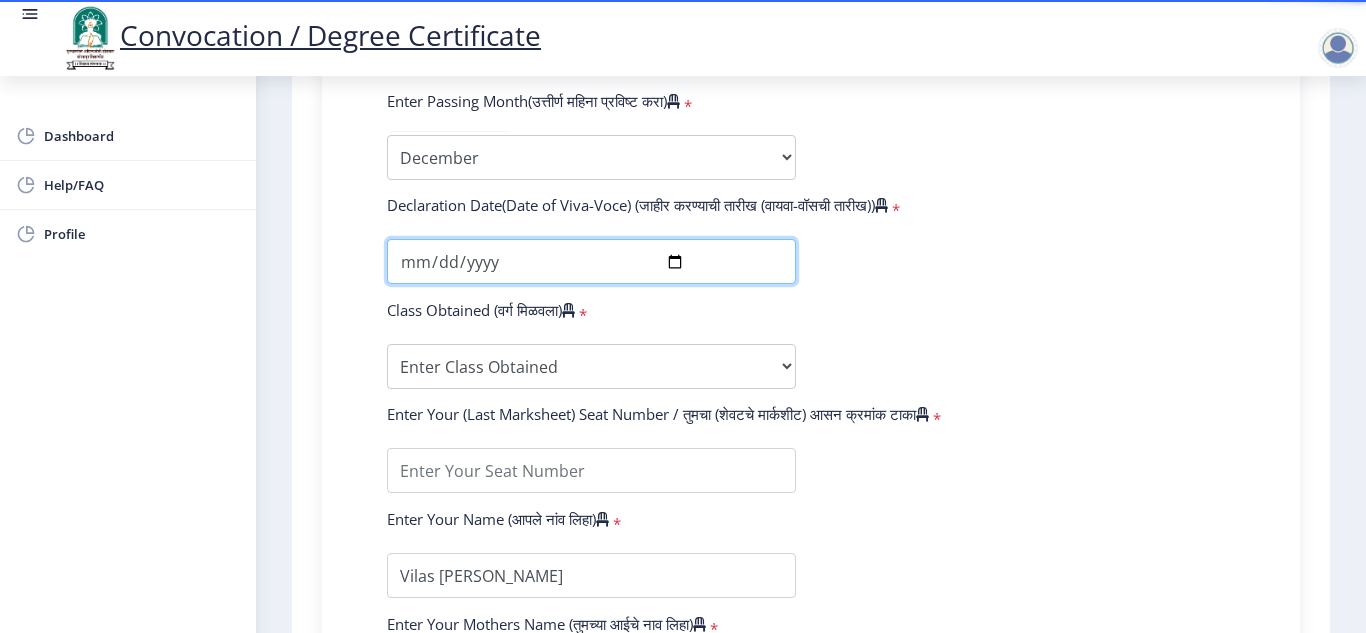 click at bounding box center (591, 261) 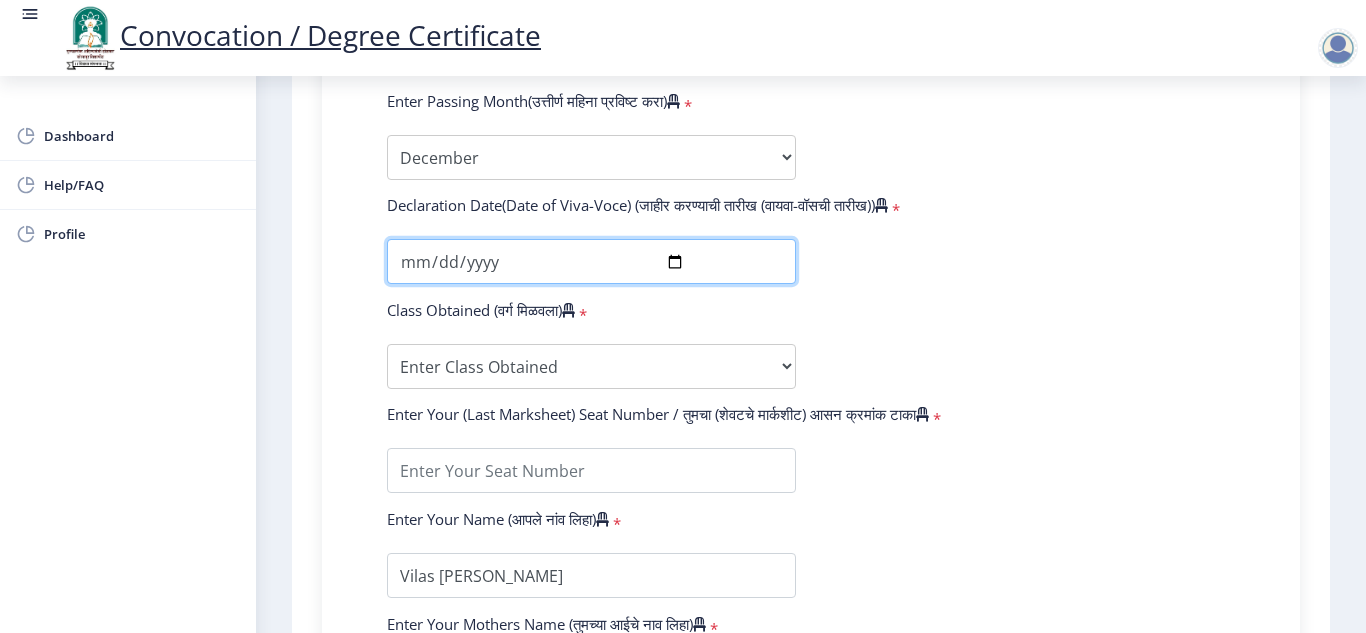 type on "[DATE]" 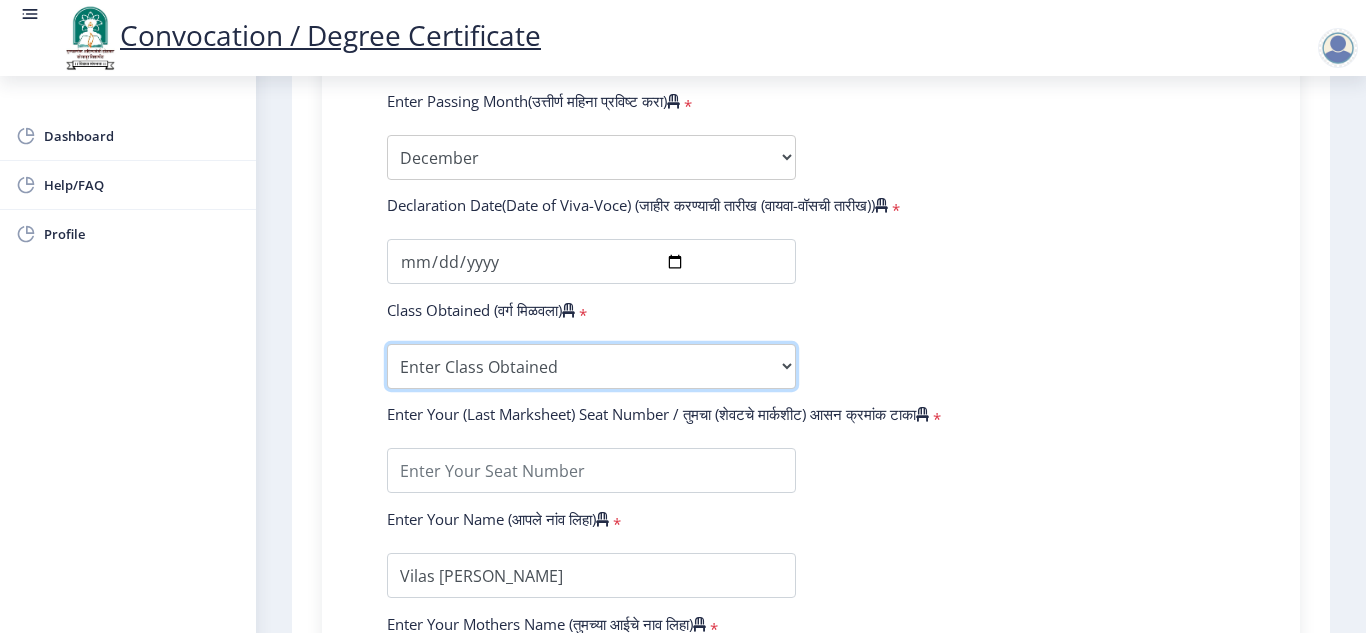 click on "Enter Class Obtained FIRST CLASS WITH DISTINCTION FIRST CLASS HIGHER SECOND CLASS SECOND CLASS PASS CLASS Grade O Grade A+ Grade A Grade B+ Grade B Grade C+ Grade C Grade D Grade E" at bounding box center (591, 366) 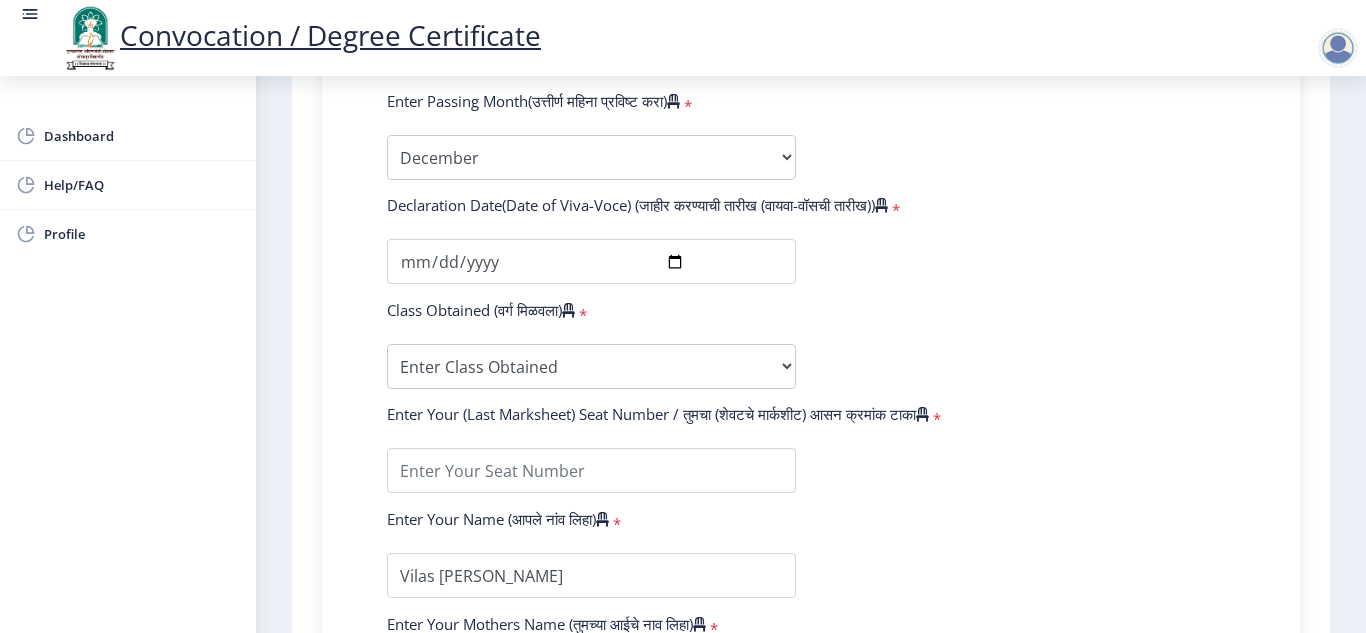 click on "Enter Your PRN Number (तुमचा पीआरएन (कायम नोंदणी क्रमांक) एंटर करा)   * Student Type (विद्यार्थी प्रकार)    * Select Student Type Regular External College Name(कॉलेजचे नाव)   * [PERSON_NAME] Select College Name Course Name(अभ्यासक्रमाचे नाव)   * Doctor of Philosophy in Science & Technology Select Course Name  Specialization(विशेषज्ञता)   * Specialization Biotechnology Botany Chemistry Civil Engineering Computer Science Computer Science & Engineering Electronics Electronics & Telecommunincation Engg. Electronics Engieering Geography Mathematics Mechanical Engineering Pharmacy Physics Zoology Statistics Other Enter passing Year(उत्तीर्ण वर्ष प्रविष्ट करा)   *  2025   2024   2023   2022   2021   2020   2019   2018   2017   2016   2015   2014   2013   2012  * *" 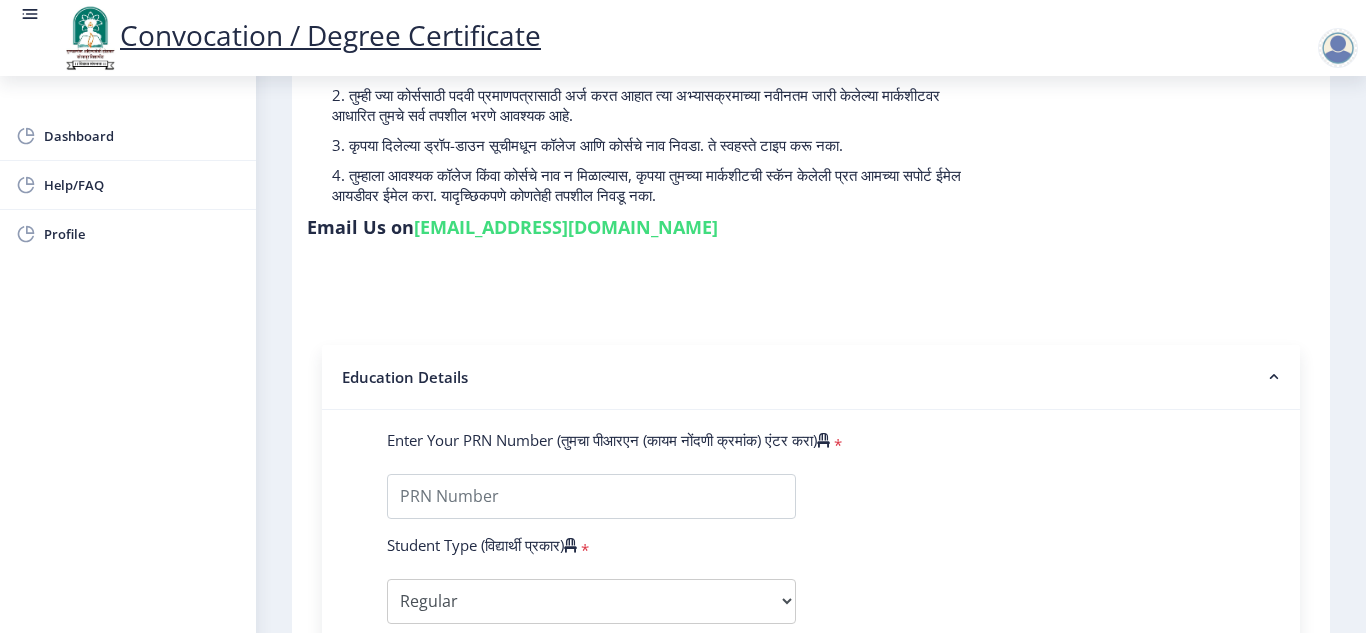 scroll, scrollTop: 427, scrollLeft: 0, axis: vertical 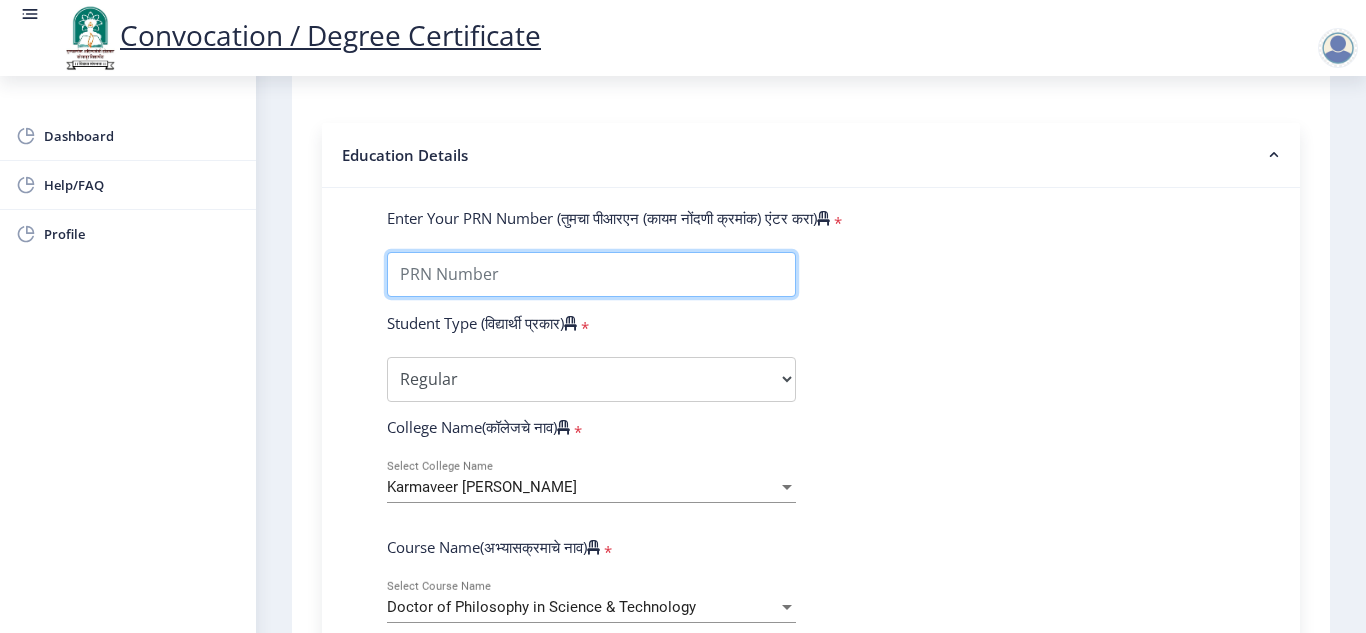 click on "Enter Your PRN Number (तुमचा पीआरएन (कायम नोंदणी क्रमांक) एंटर करा)" at bounding box center (591, 274) 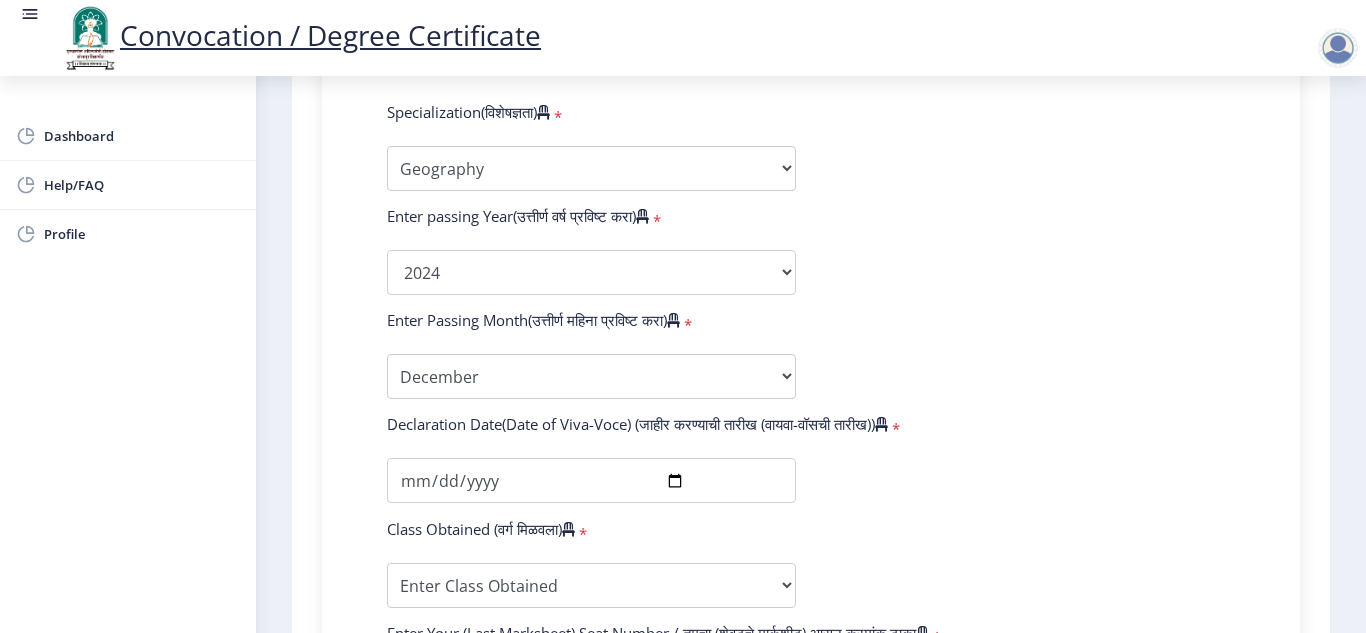 scroll, scrollTop: 1127, scrollLeft: 0, axis: vertical 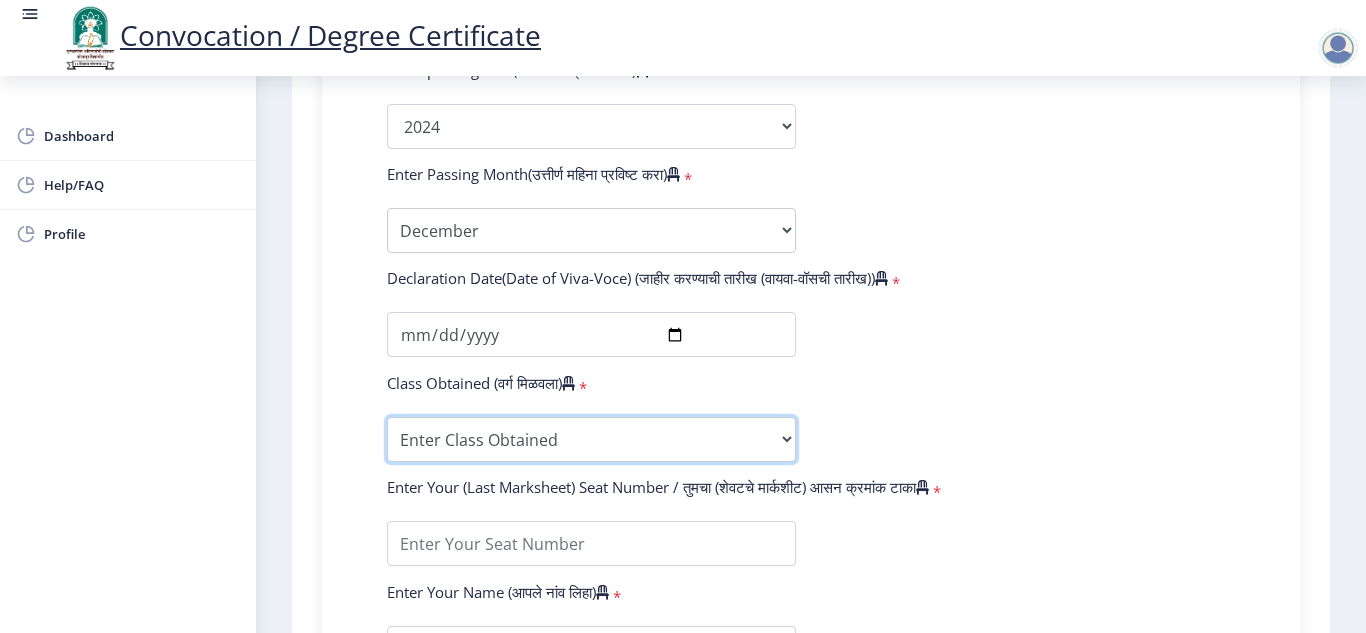 click on "Enter Class Obtained FIRST CLASS WITH DISTINCTION FIRST CLASS HIGHER SECOND CLASS SECOND CLASS PASS CLASS Grade O Grade A+ Grade A Grade B+ Grade B Grade C+ Grade C Grade D Grade E" at bounding box center [591, 439] 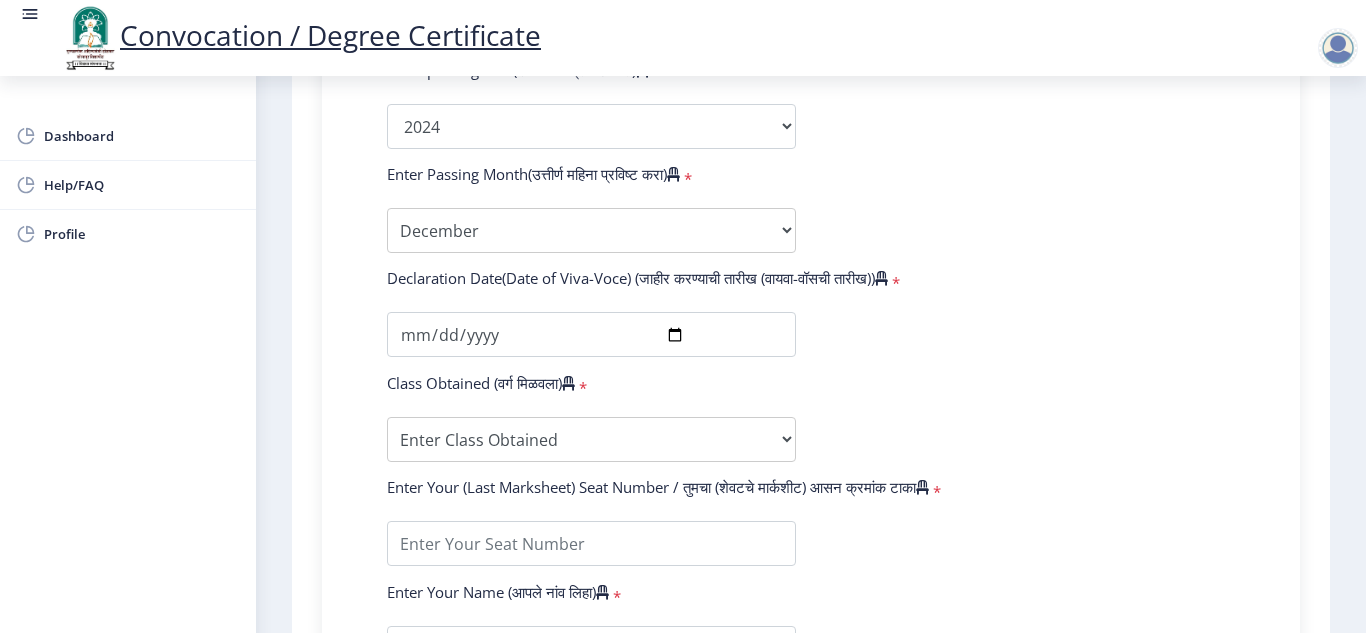 click on "Declaration Date(Date of Viva-Voce) (जाहीर करण्याची तारीख (वायवा-वॉसची तारीख))   *" 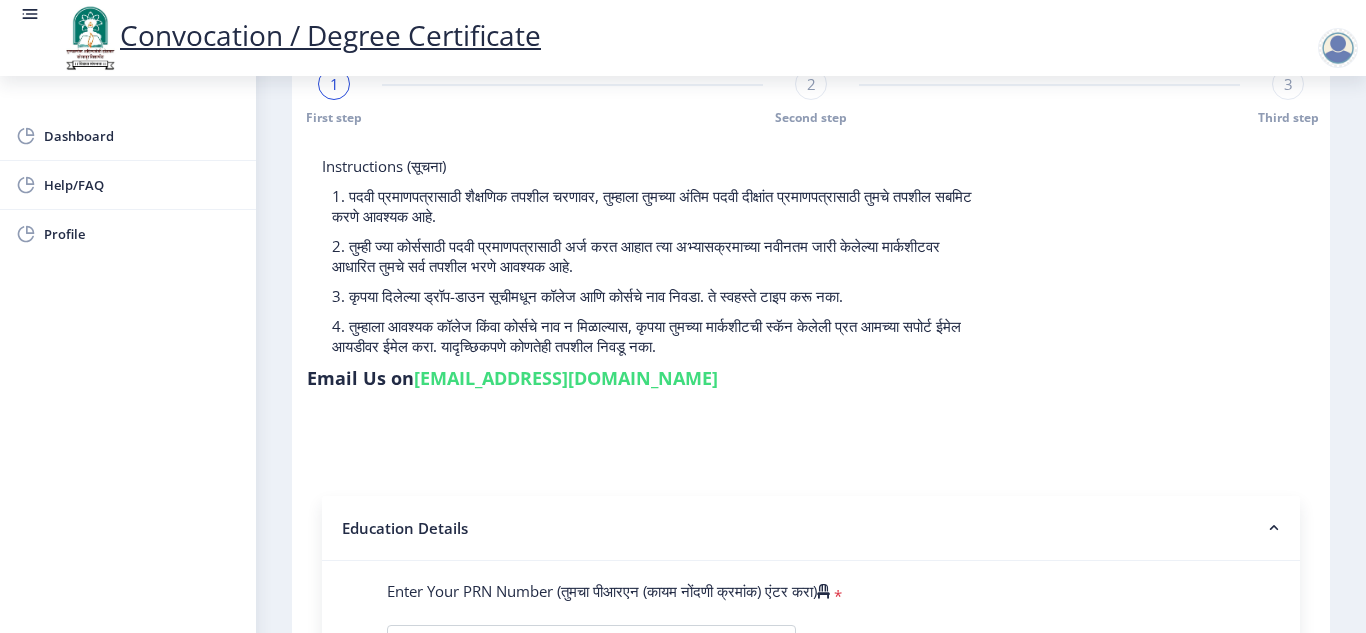 scroll, scrollTop: 27, scrollLeft: 0, axis: vertical 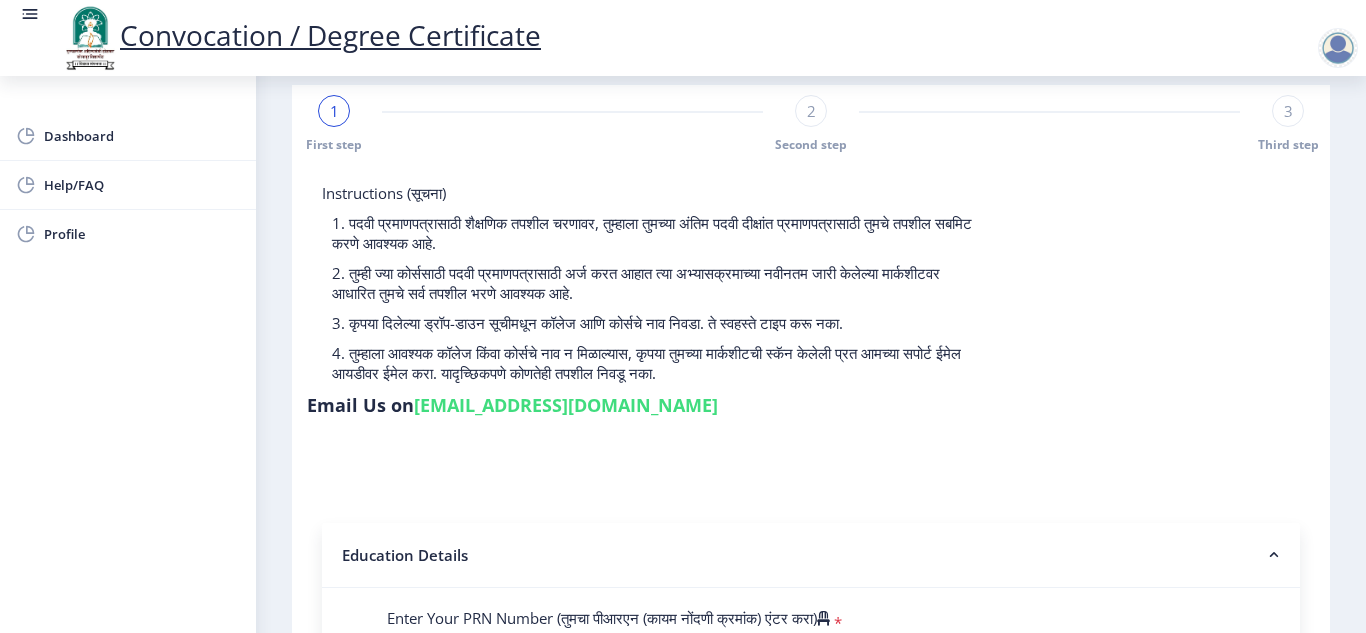click 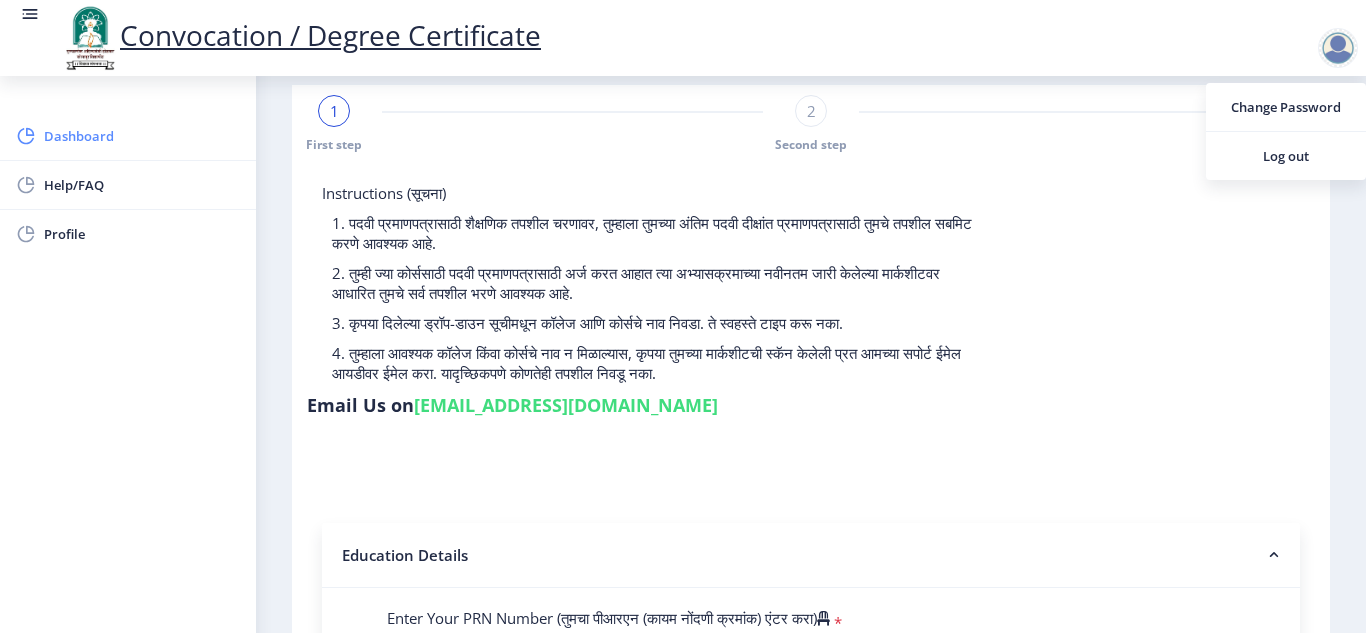 click on "Dashboard" 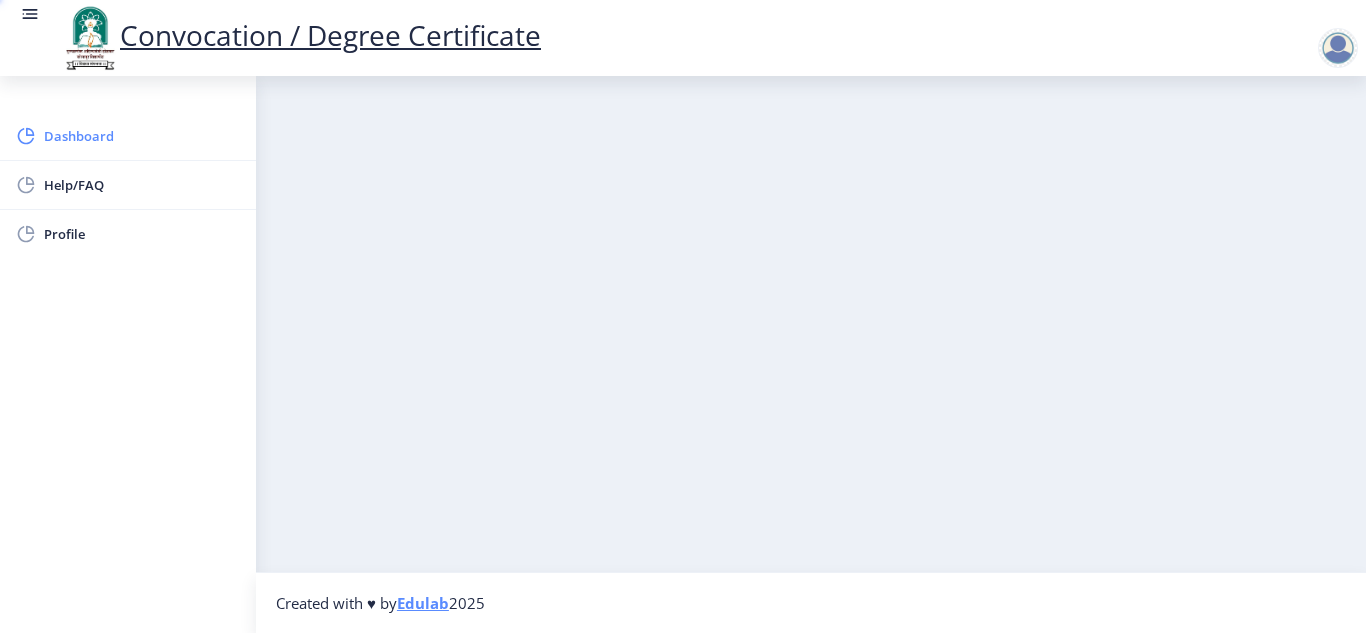scroll, scrollTop: 0, scrollLeft: 0, axis: both 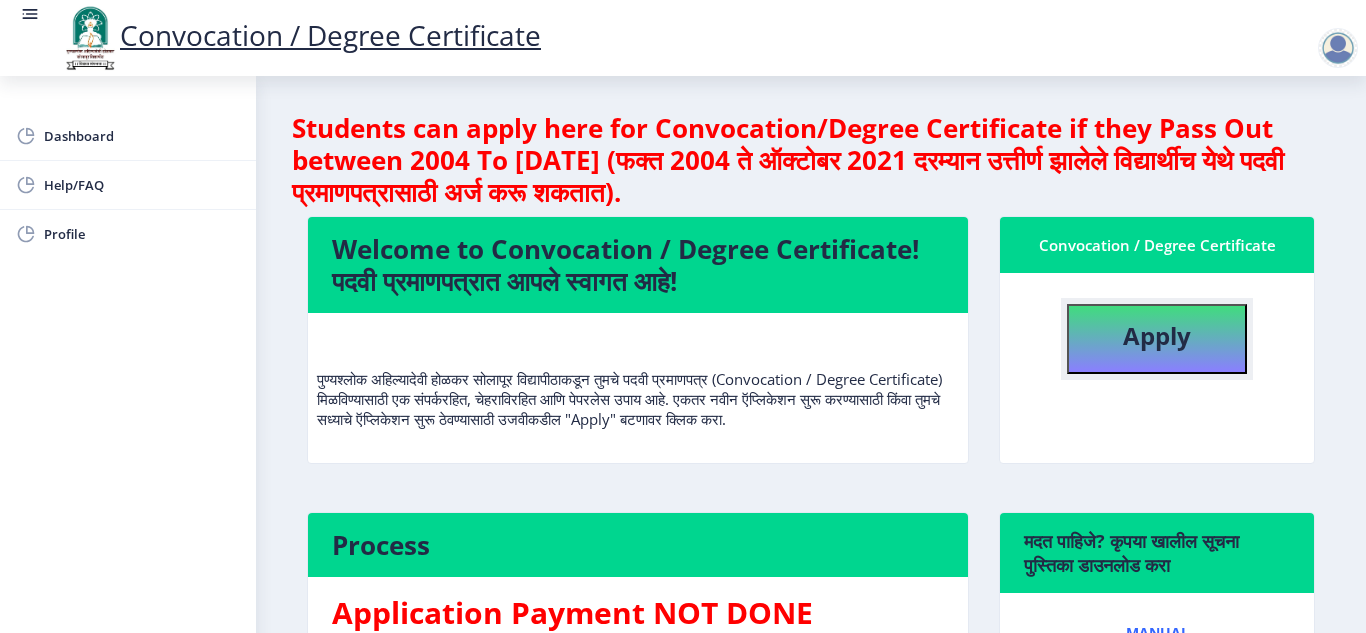 click on "Apply" 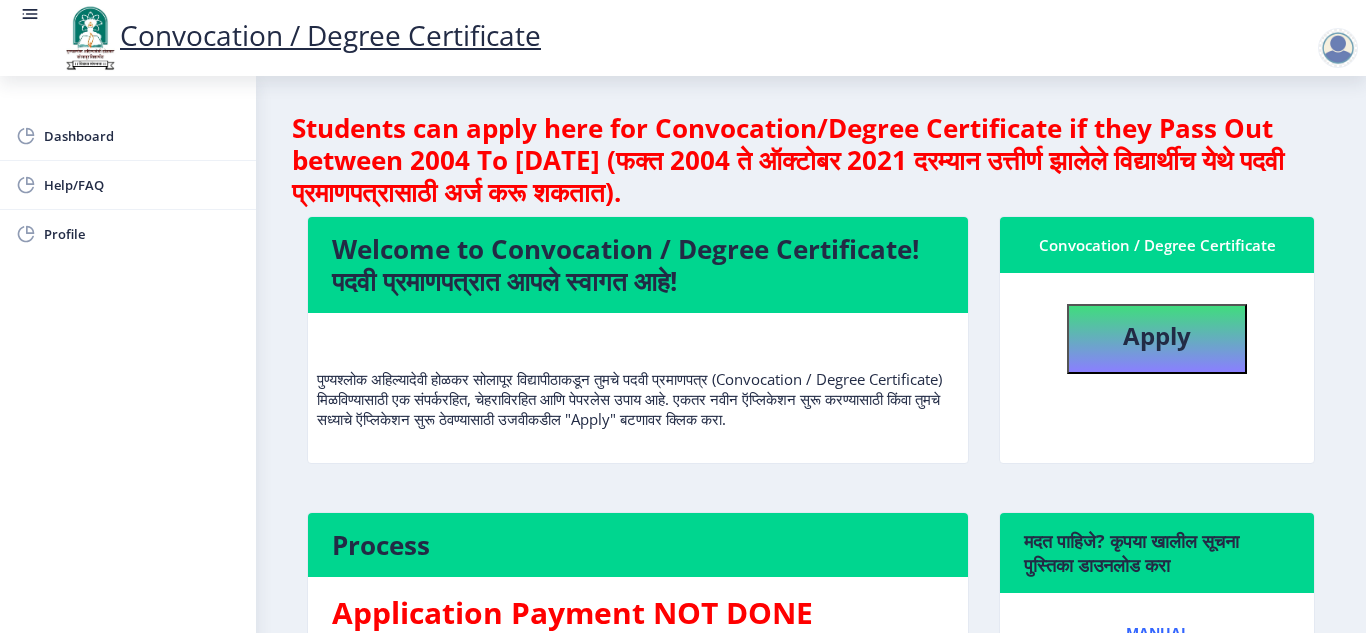 select 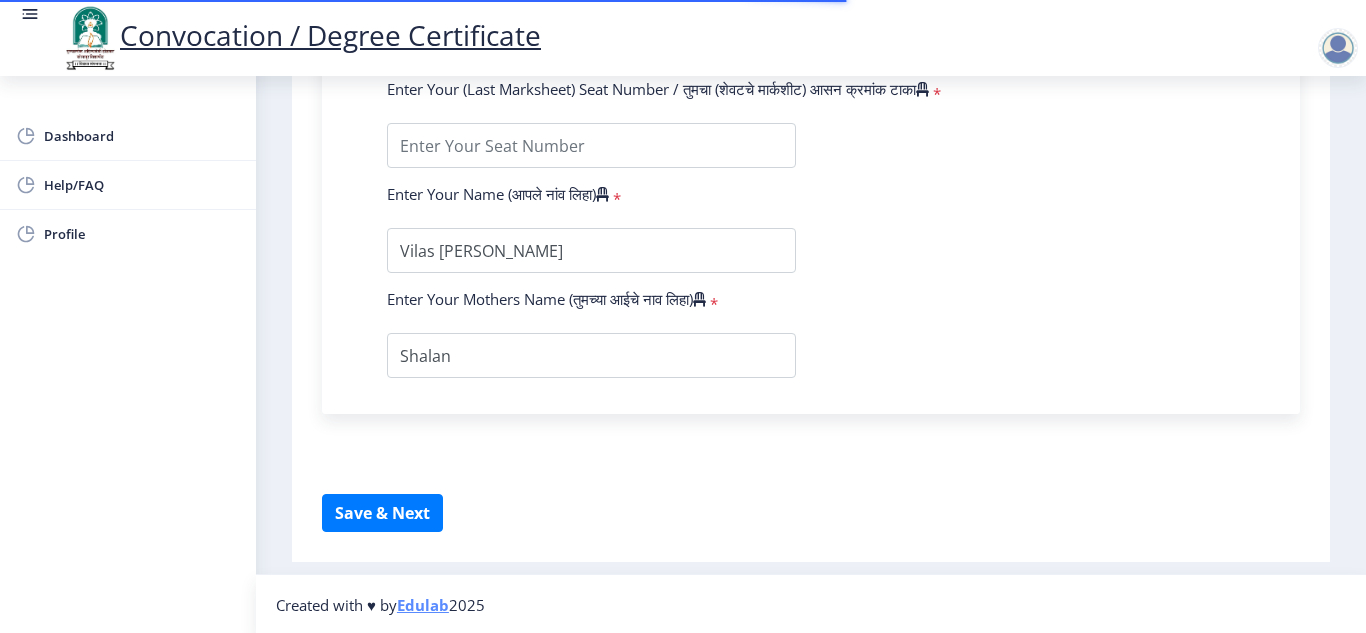 scroll, scrollTop: 1318, scrollLeft: 0, axis: vertical 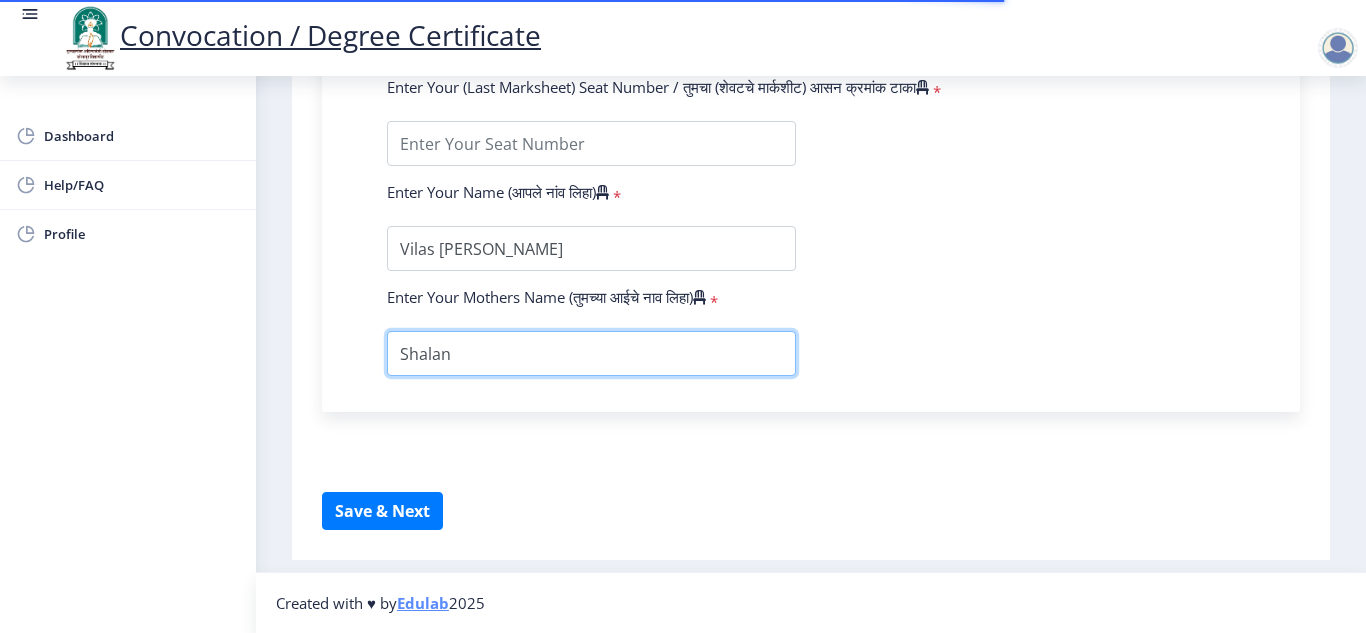 click at bounding box center (591, 353) 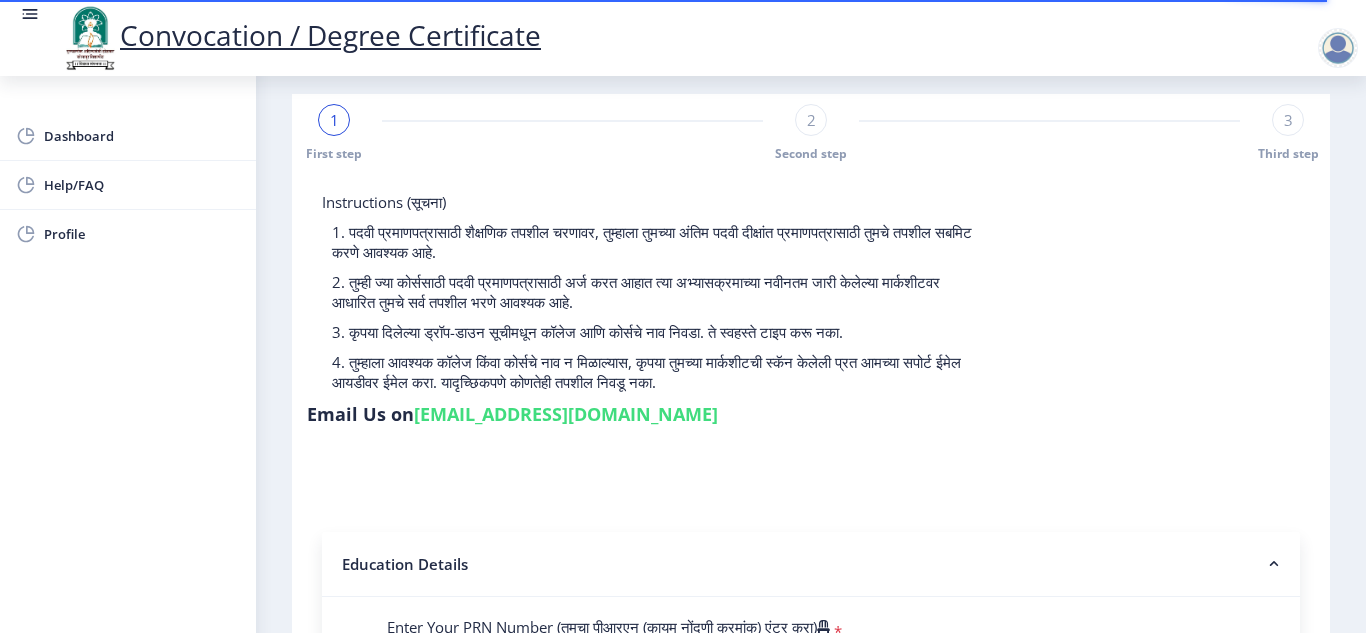 scroll, scrollTop: 0, scrollLeft: 0, axis: both 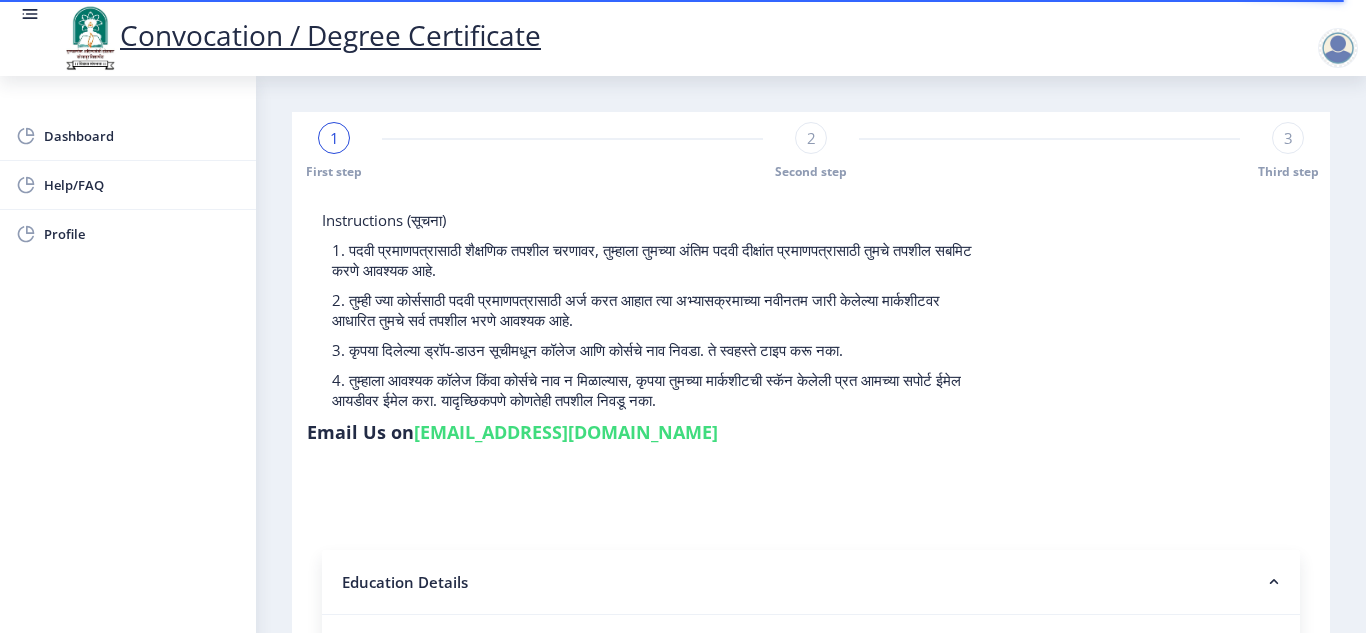 click on "Instructions (सूचना) 1. पदवी प्रमाणपत्रासाठी शैक्षणिक तपशील चरणावर, तुम्हाला तुमच्या अंतिम पदवी दीक्षांत प्रमाणपत्रासाठी तुमचे तपशील सबमिट करणे आवश्यक आहे.   2. तुम्ही ज्या कोर्ससाठी पदवी प्रमाणपत्रासाठी अर्ज करत आहात त्या अभ्यासक्रमाच्या नवीनतम जारी केलेल्या मार्कशीटवर आधारित तुमचे सर्व तपशील भरणे आवश्यक आहे.  Email Us on   [EMAIL_ADDRESS][DOMAIN_NAME] Education Details   Enter Your PRN Number (तुमचा पीआरएन (कायम नोंदणी क्रमांक) एंटर करा)   * * Regular * *" 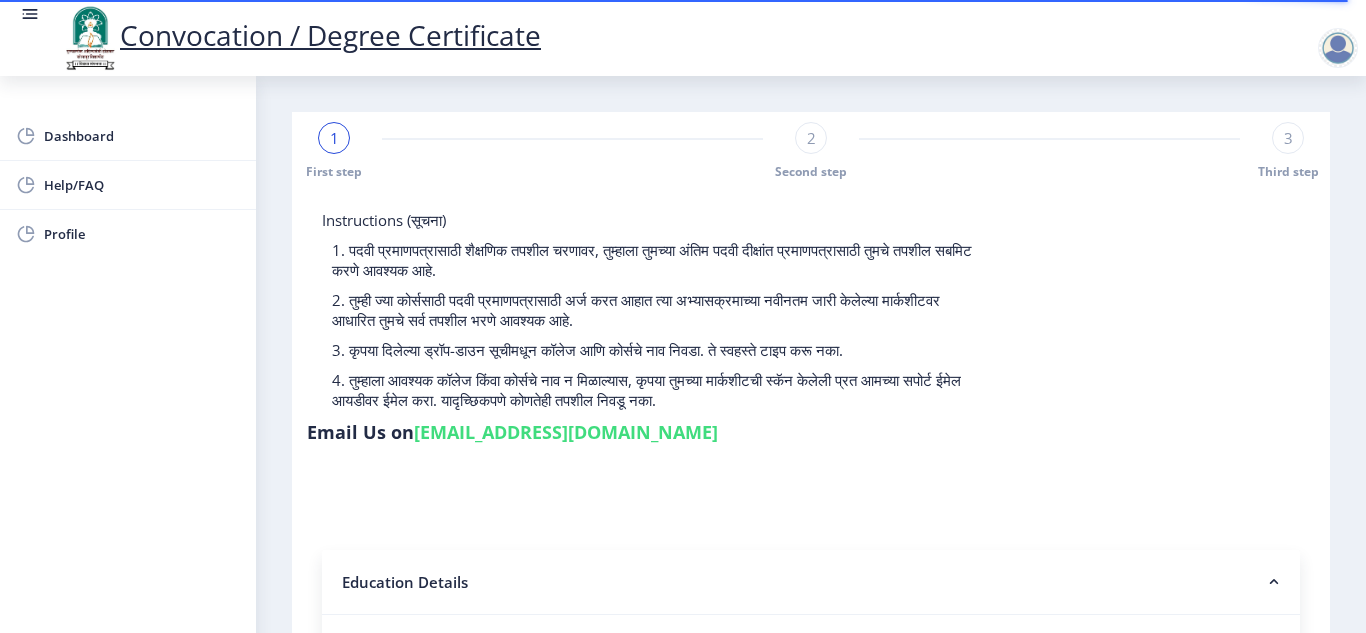 click on "Second step" 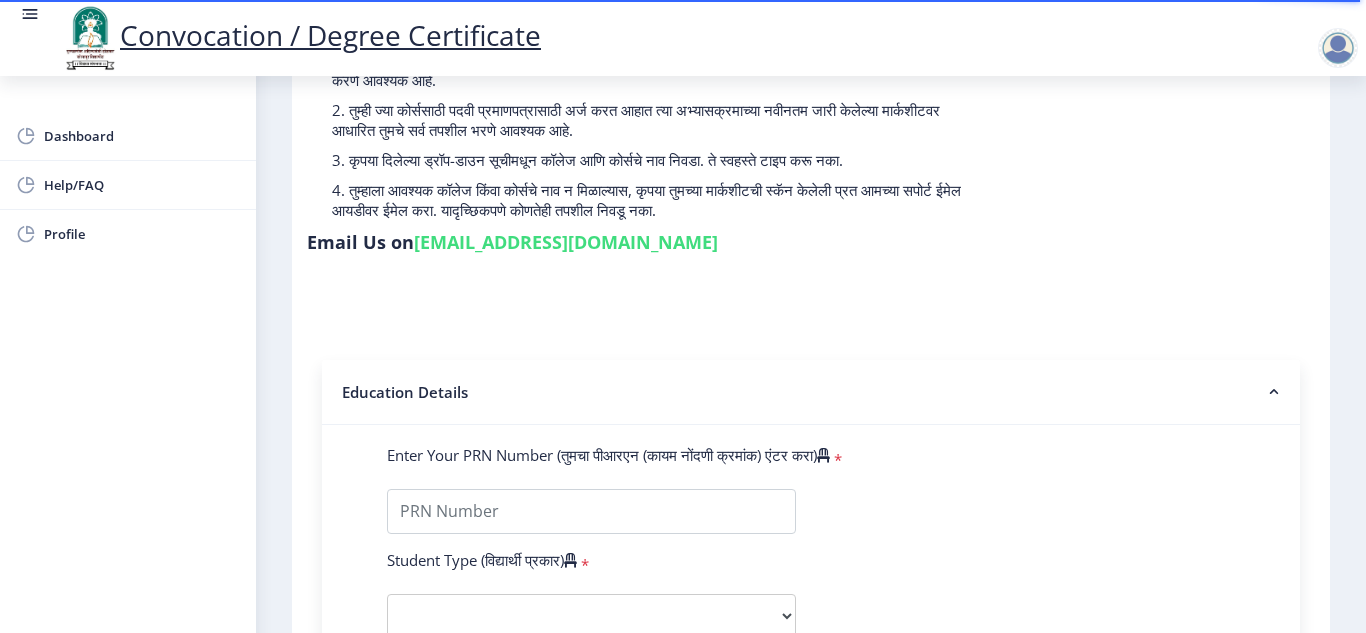 scroll, scrollTop: 0, scrollLeft: 0, axis: both 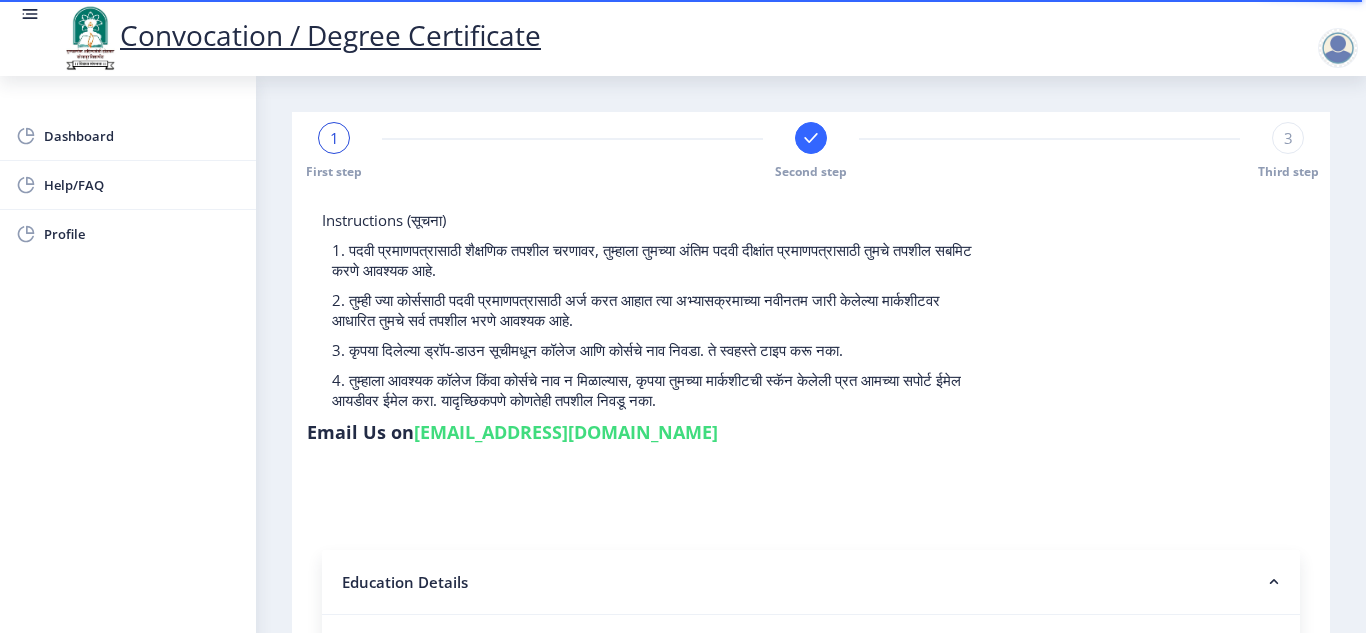 click 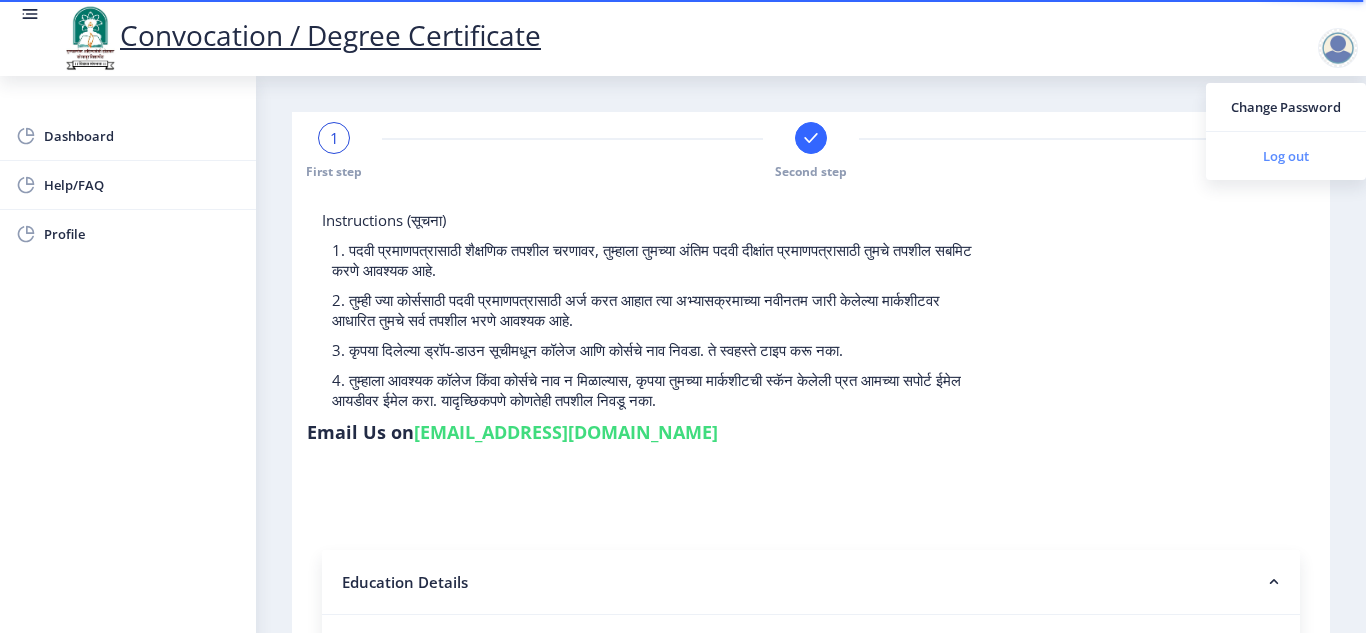 click on "Log out" at bounding box center [1286, 156] 